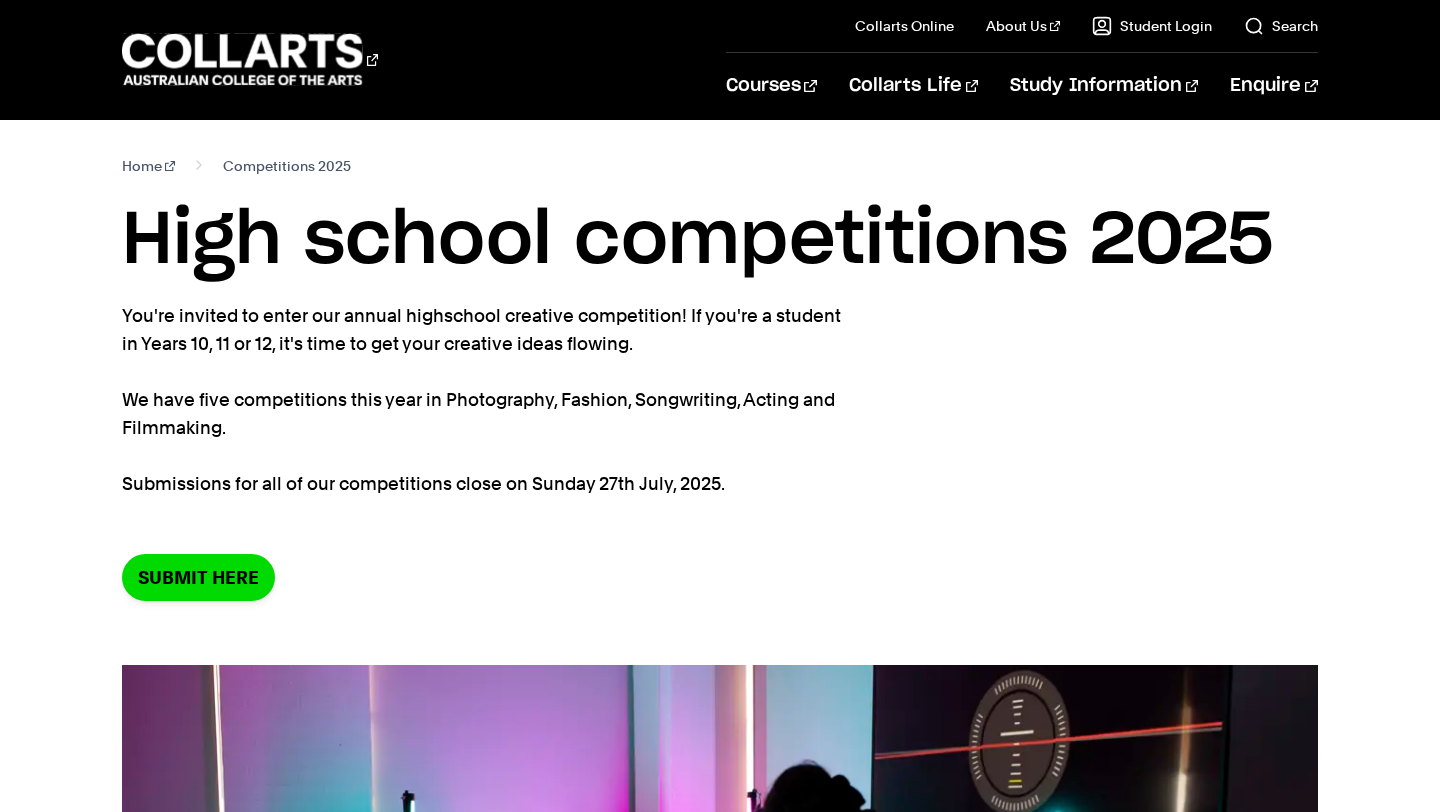 scroll, scrollTop: 0, scrollLeft: 0, axis: both 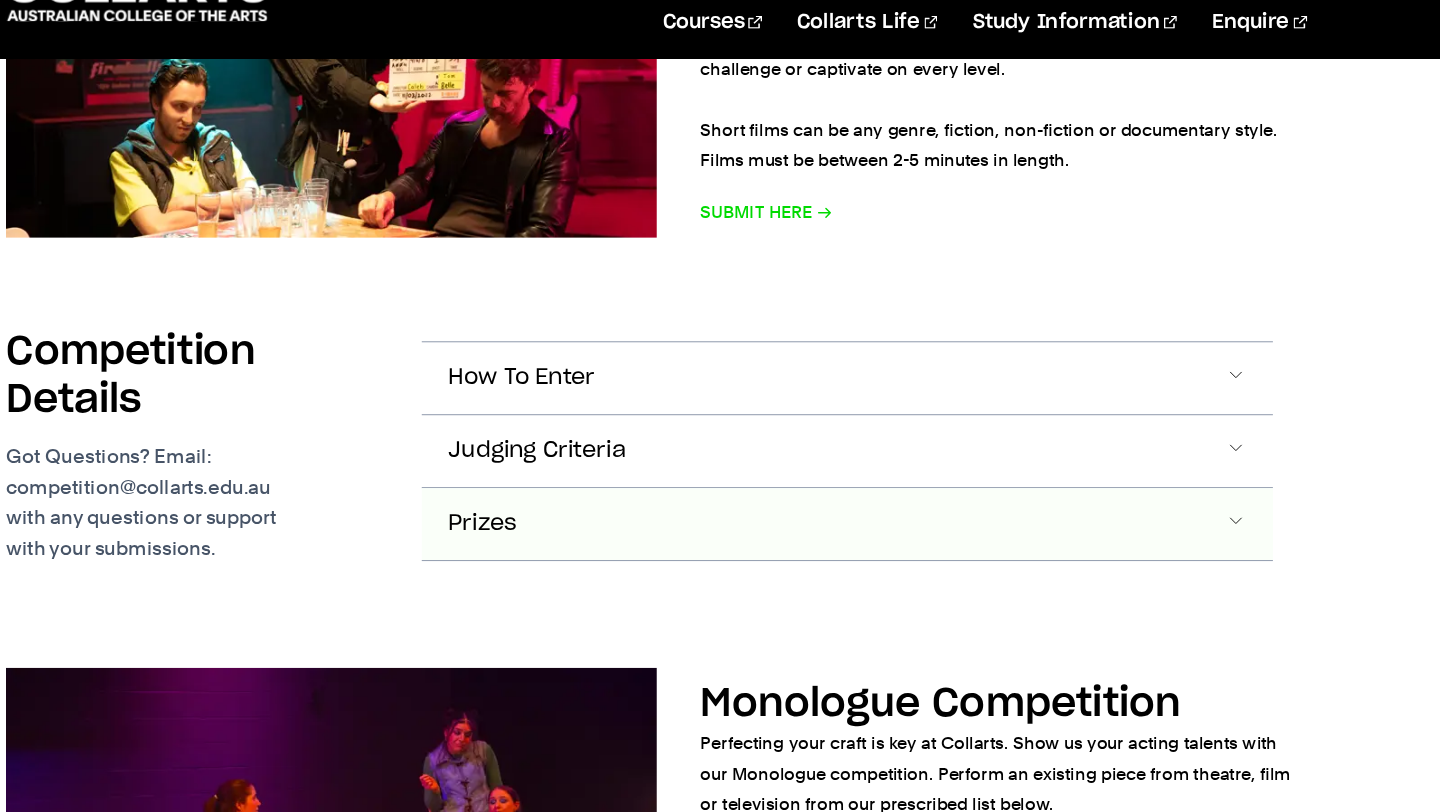 click on "Prizes" at bounding box center (894, 413) 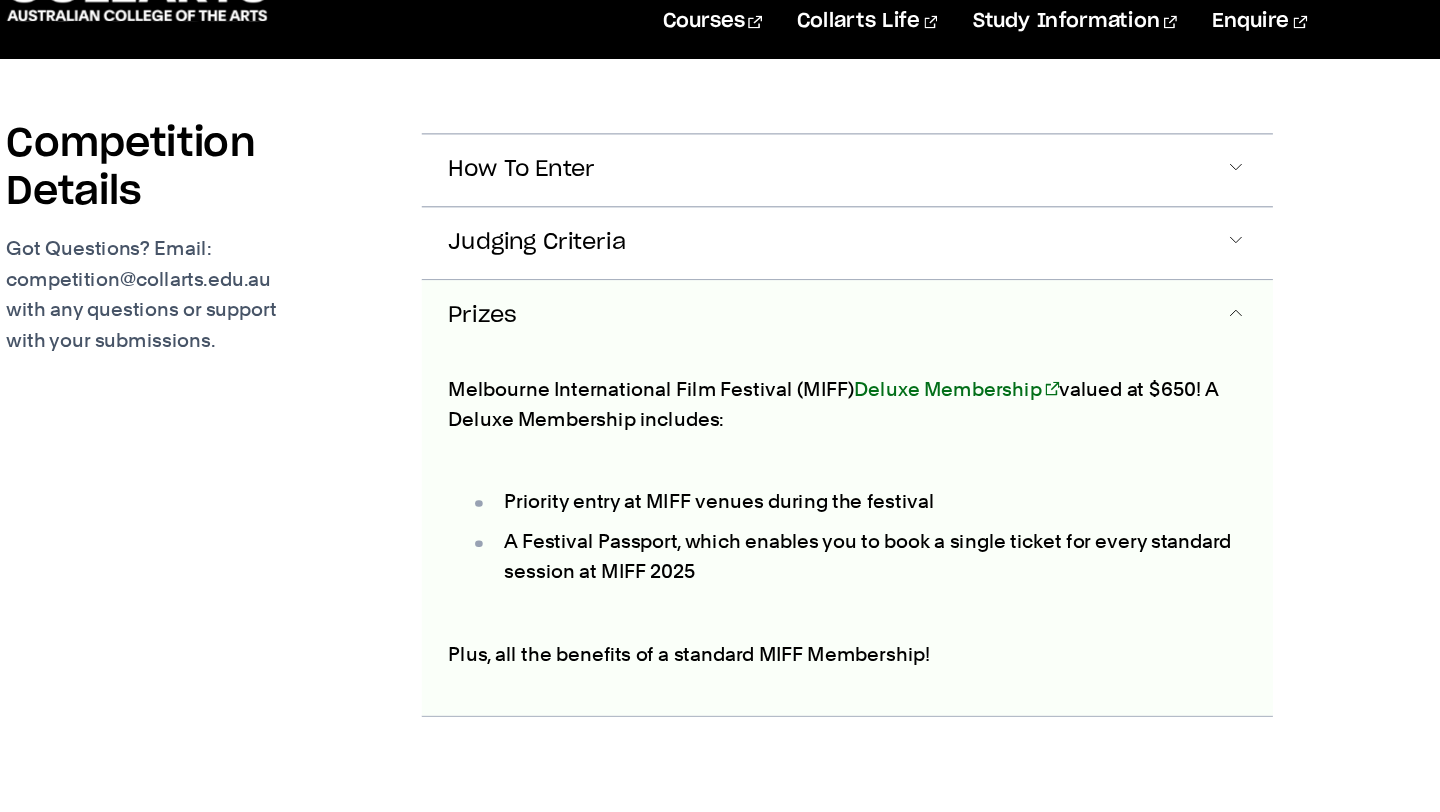 scroll, scrollTop: 1774, scrollLeft: 0, axis: vertical 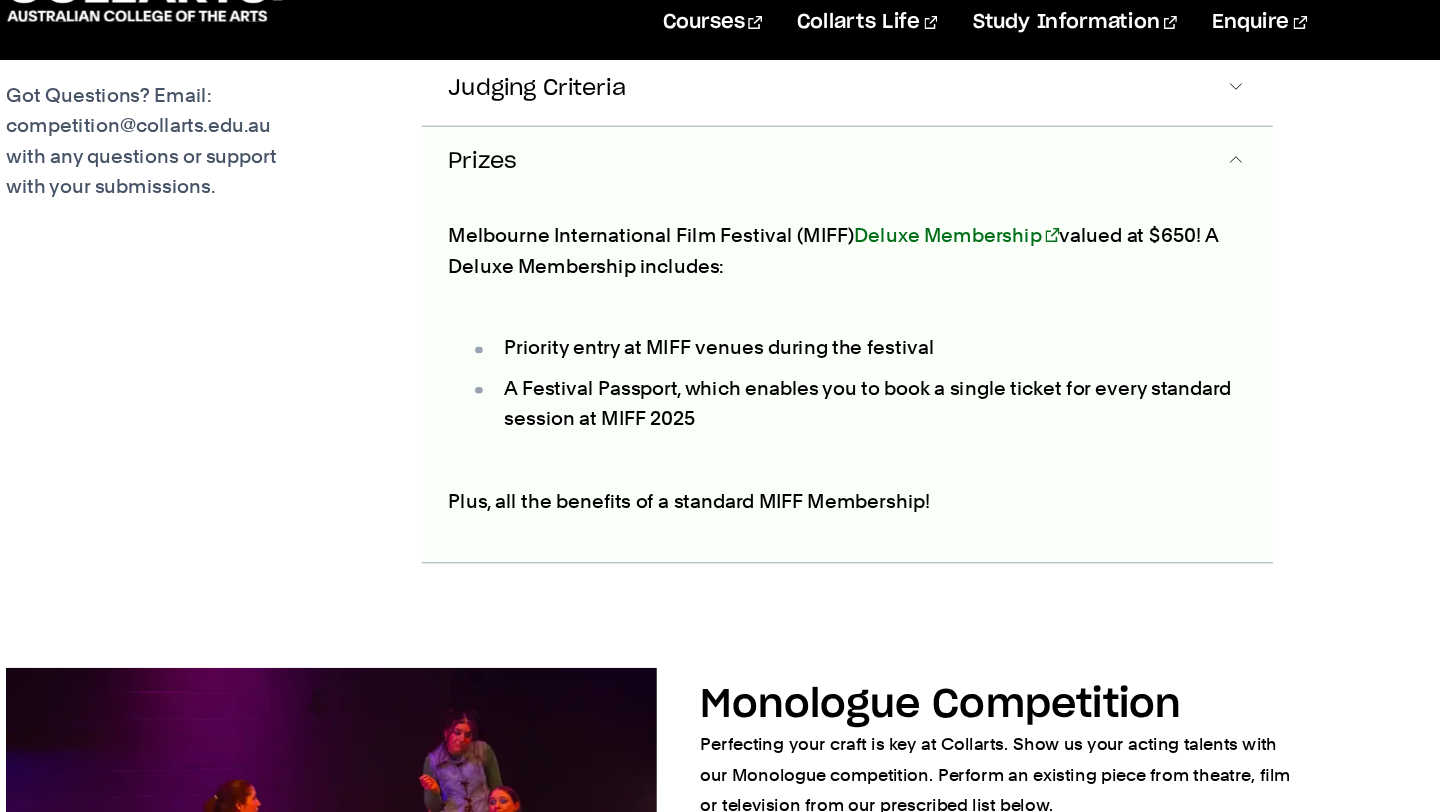 click on "Melbourne International Film Festival (MIFF)  Deluxe Membership  valued at $650! A Deluxe Membership includes:
Priority entry at MIFF venues during the festival
A Festival Passport, which enables you to book a single ticket for every standard session at MIFF 2025
Plus, all the benefits of a standard MIFF Membership!" at bounding box center [894, 415] 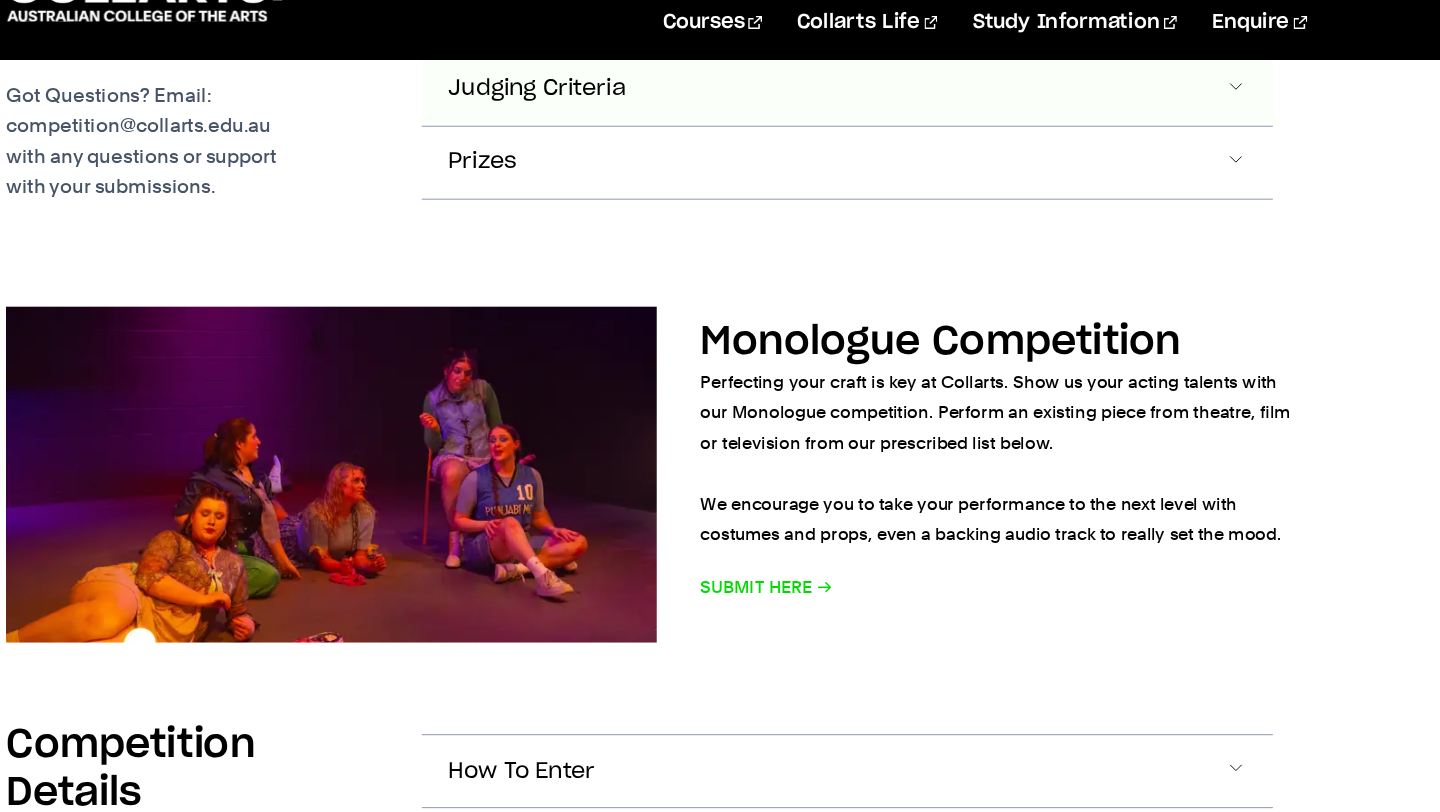 click on "Judging Criteria" at bounding box center (894, 81) 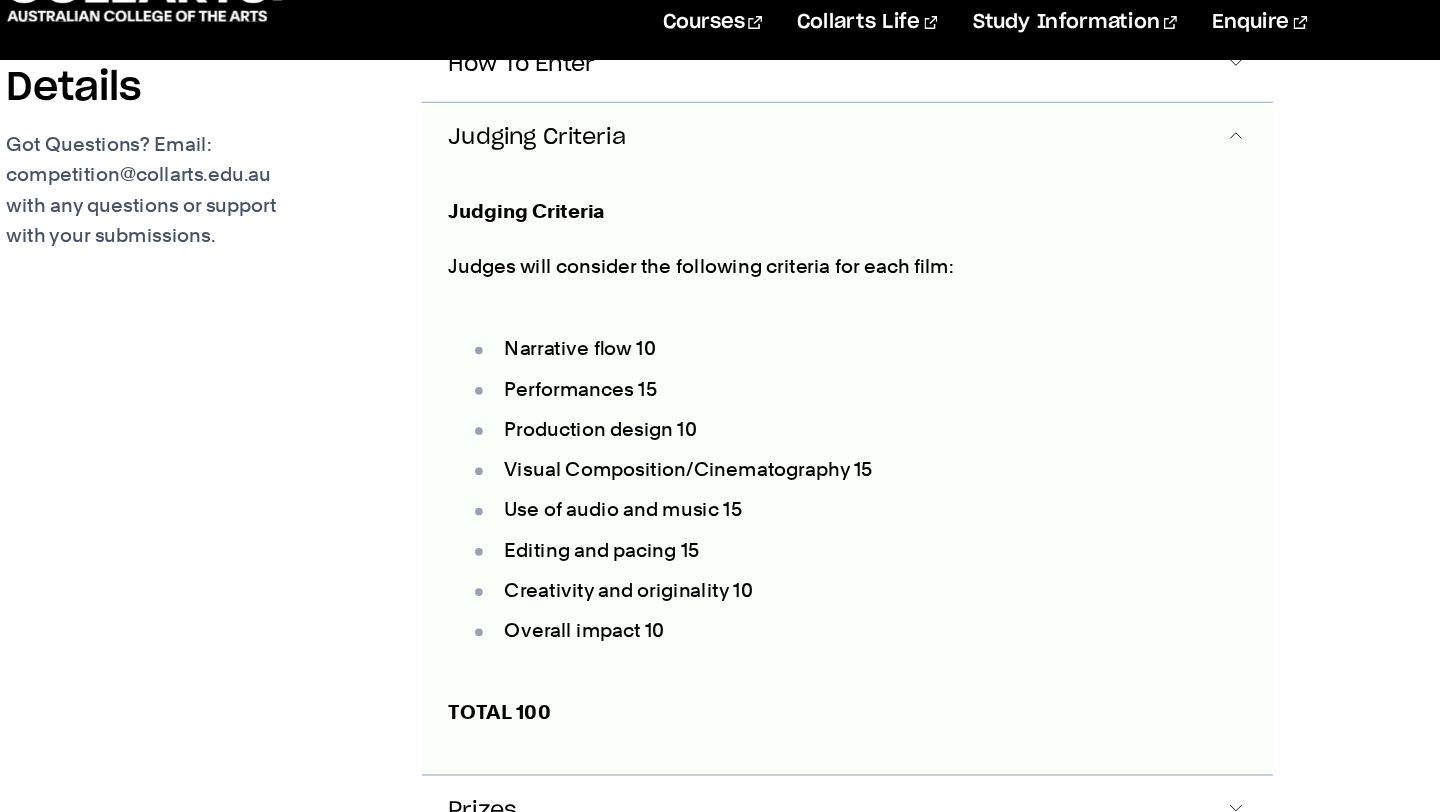 scroll, scrollTop: 1708, scrollLeft: 0, axis: vertical 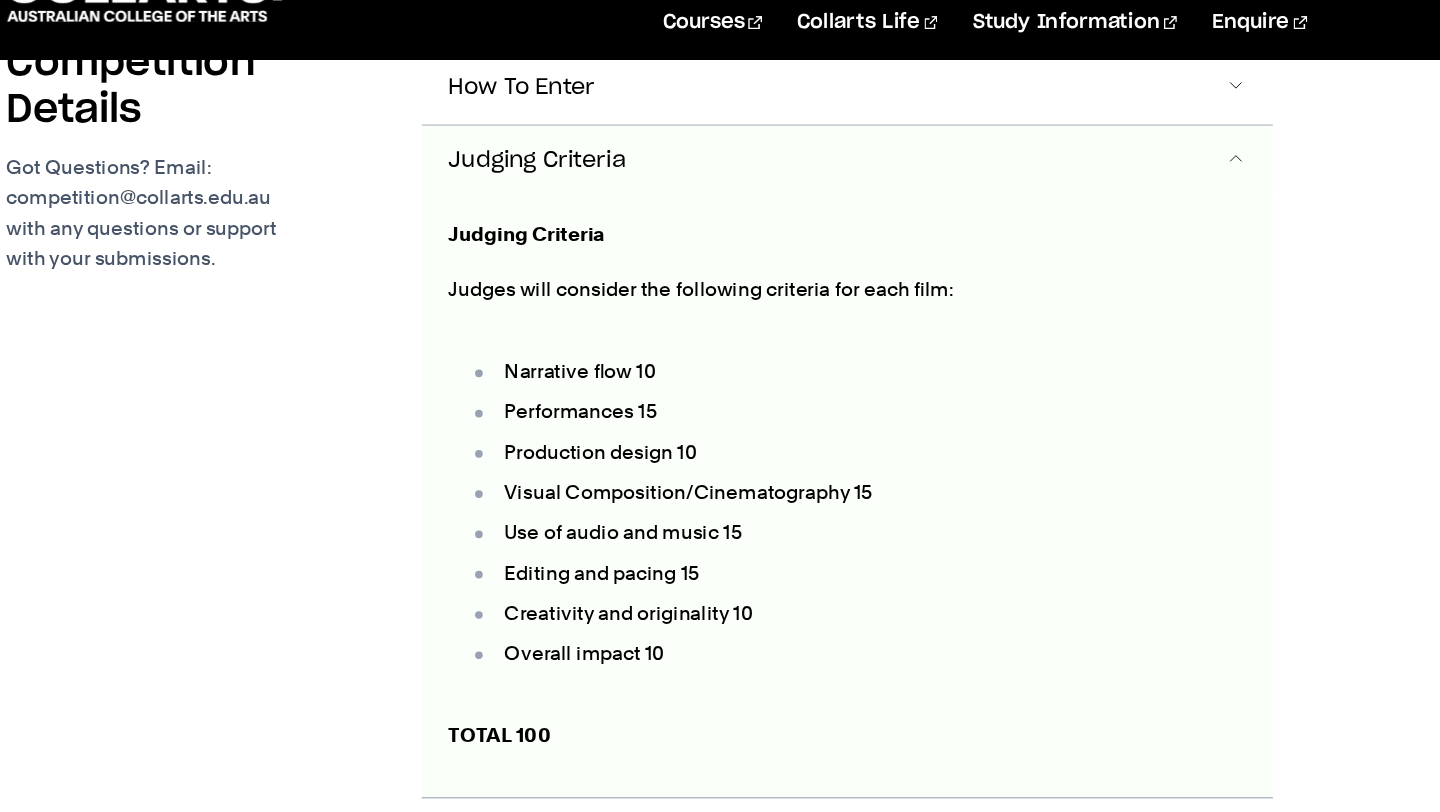 click on "Judging Criteria" at bounding box center [609, 213] 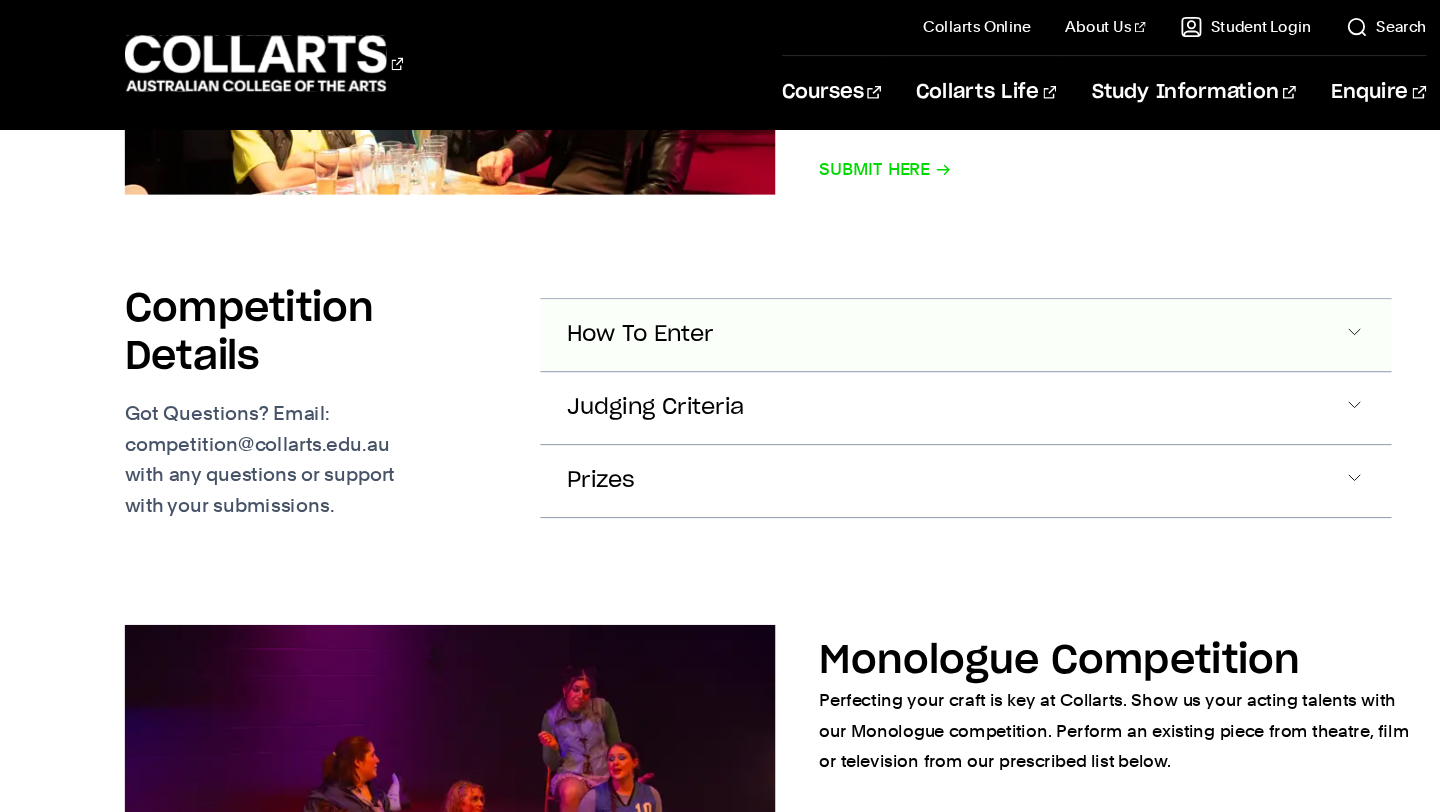 click on "How To Enter" at bounding box center (595, 308) 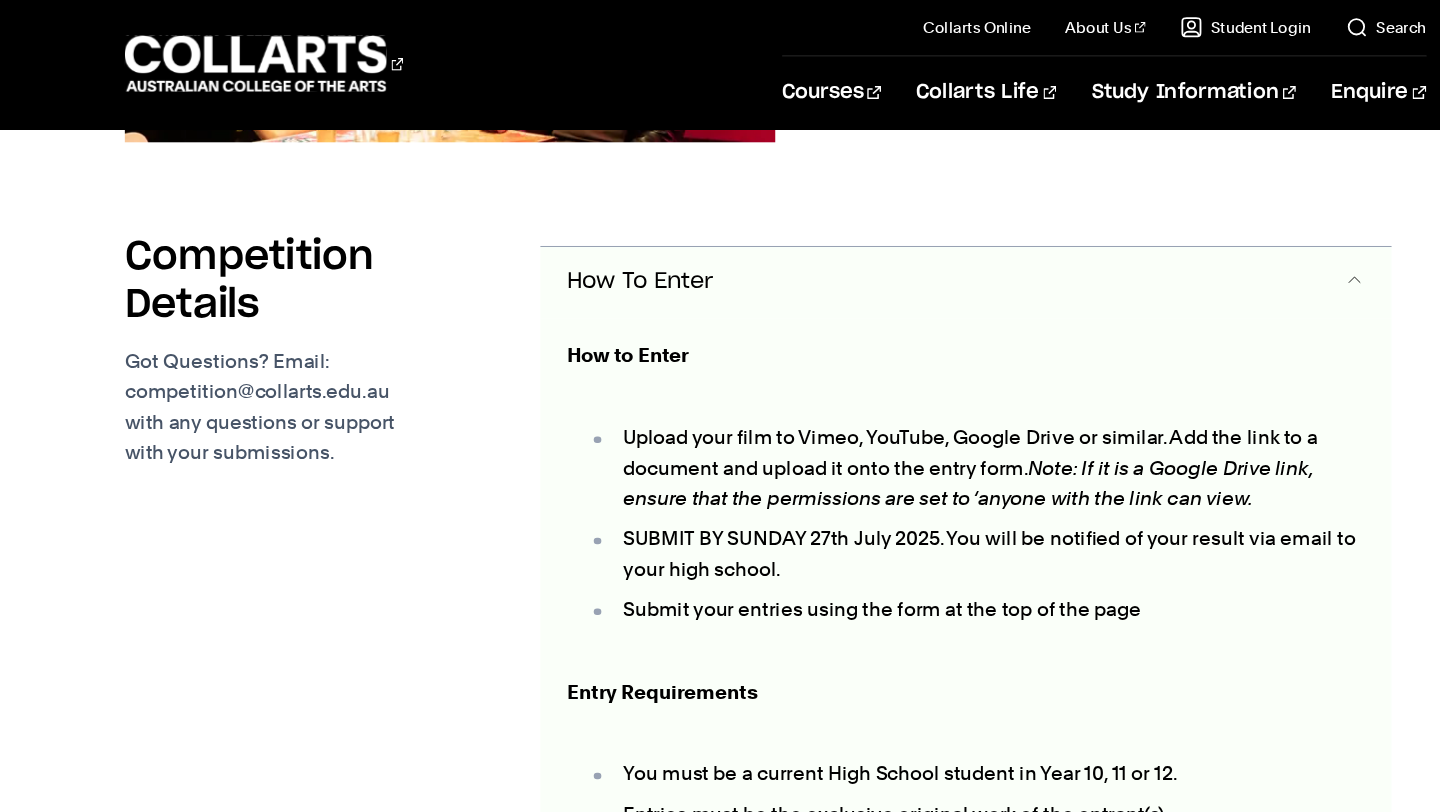 scroll, scrollTop: 1641, scrollLeft: 0, axis: vertical 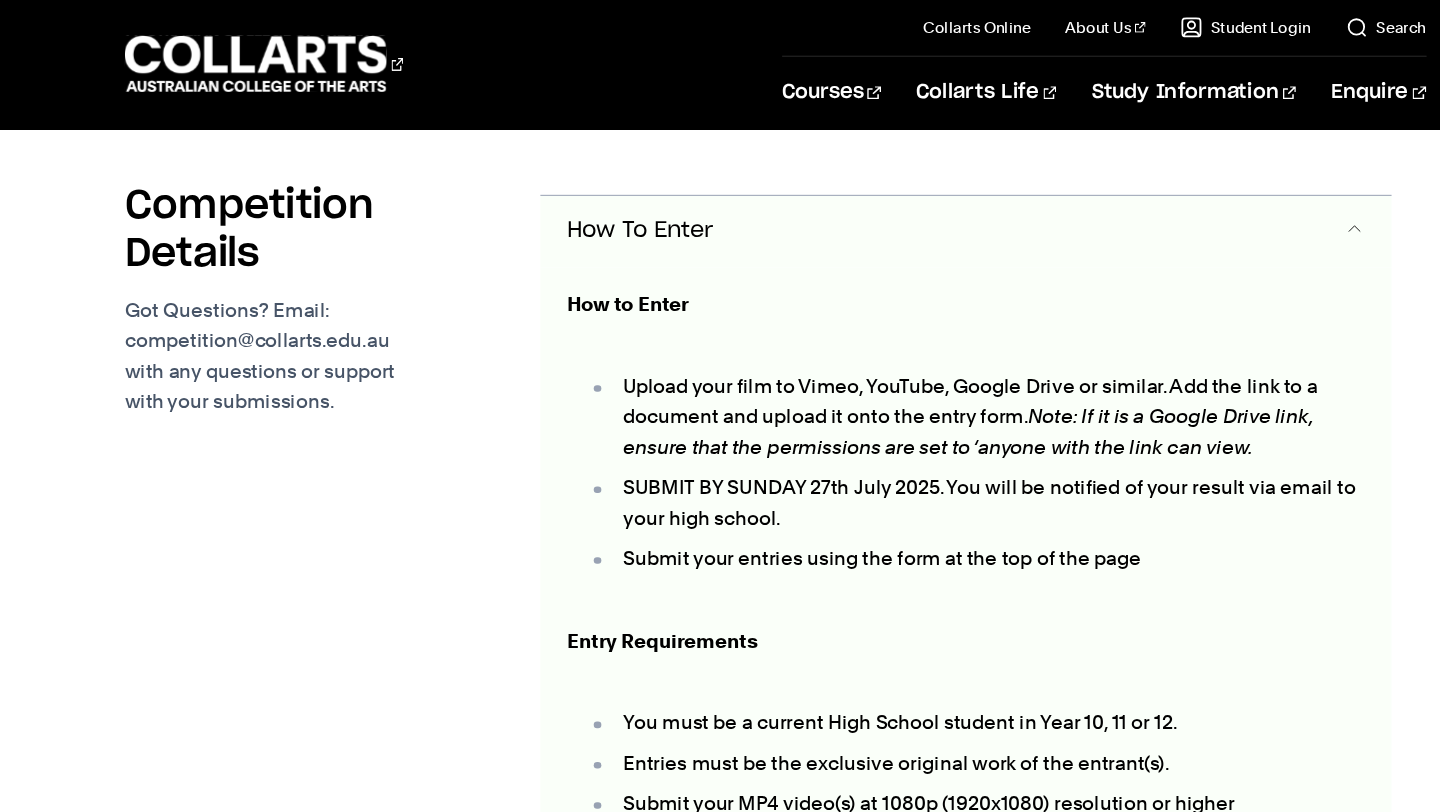 click on "How To Enter" at bounding box center [894, 214] 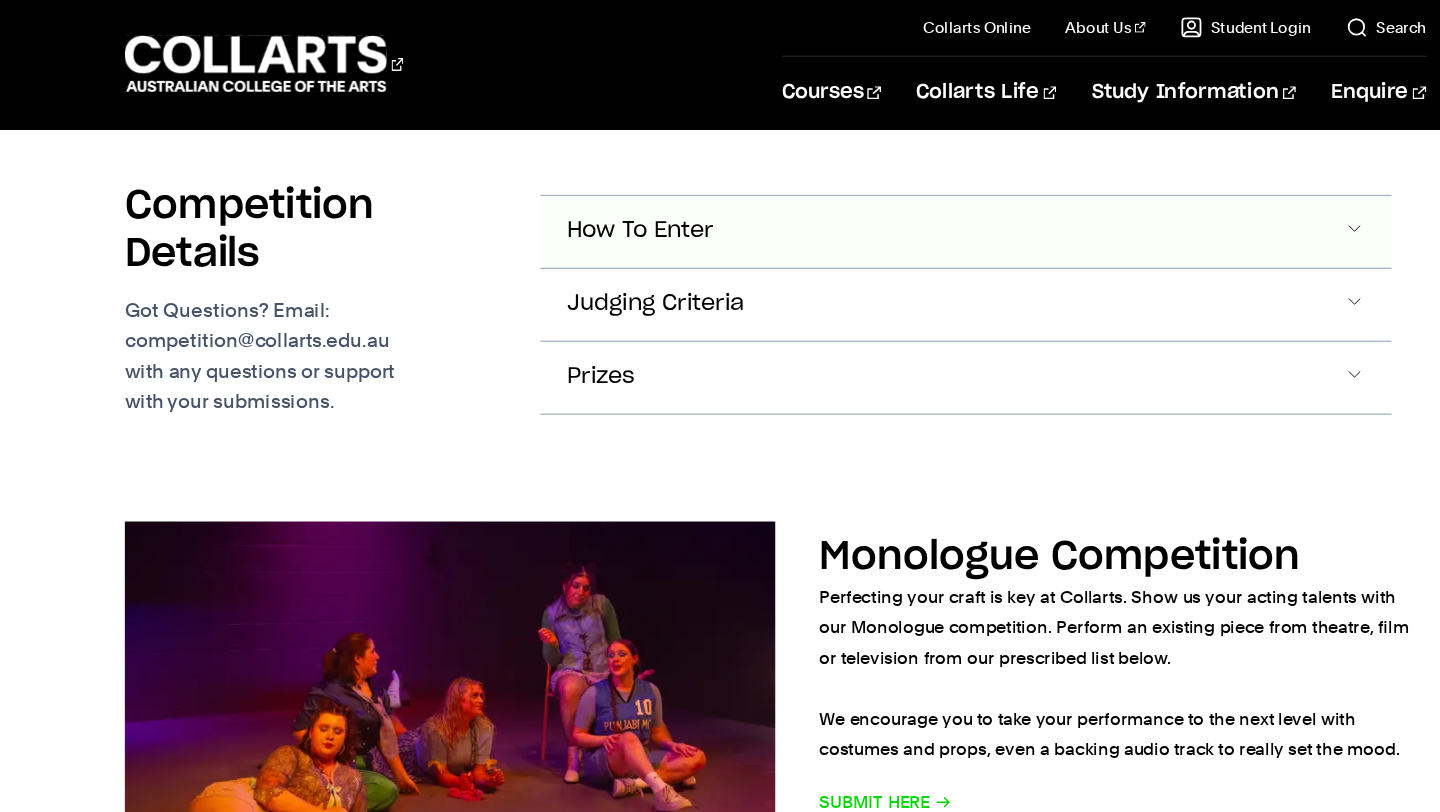 click on "How To Enter" at bounding box center (894, 214) 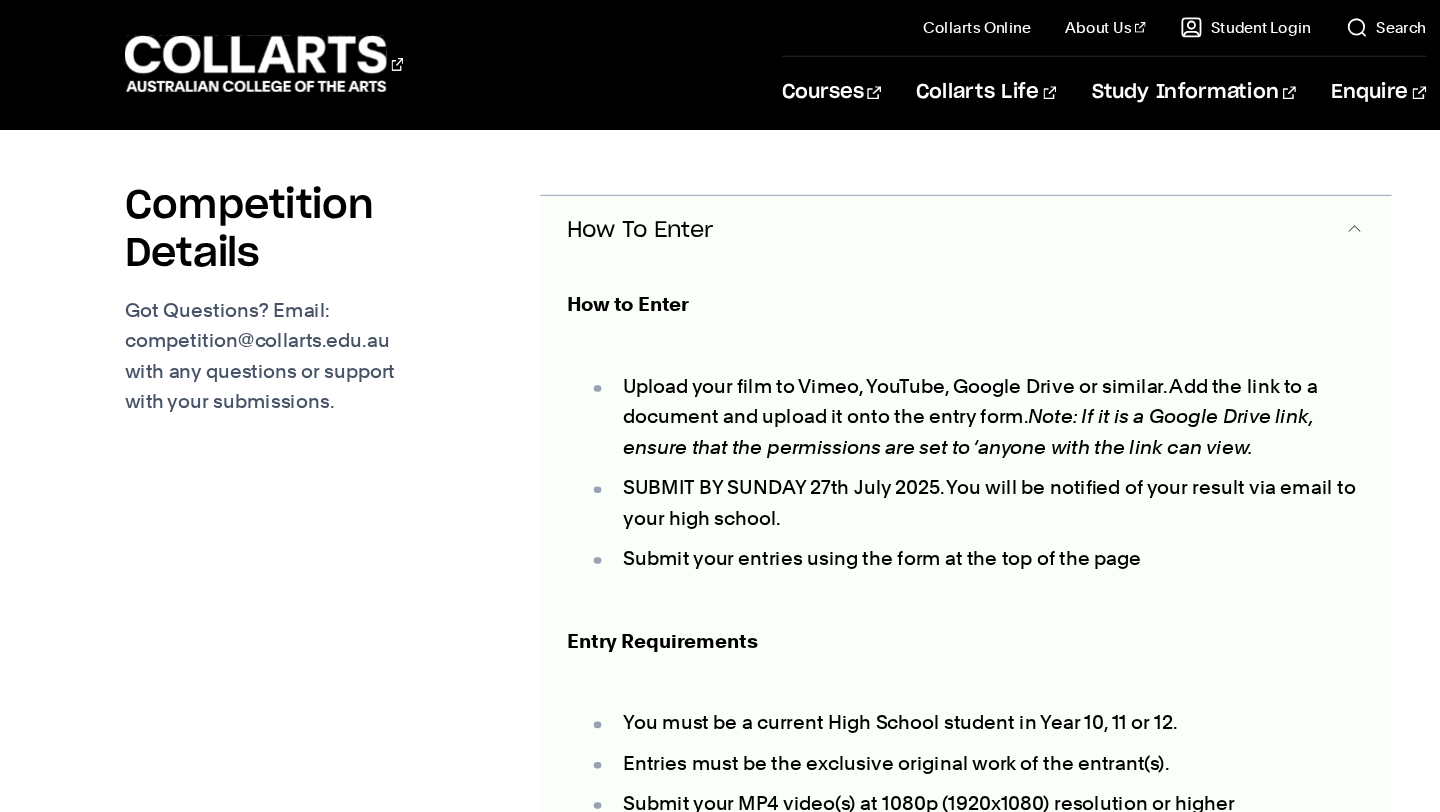 click on "How To Enter" at bounding box center (894, 214) 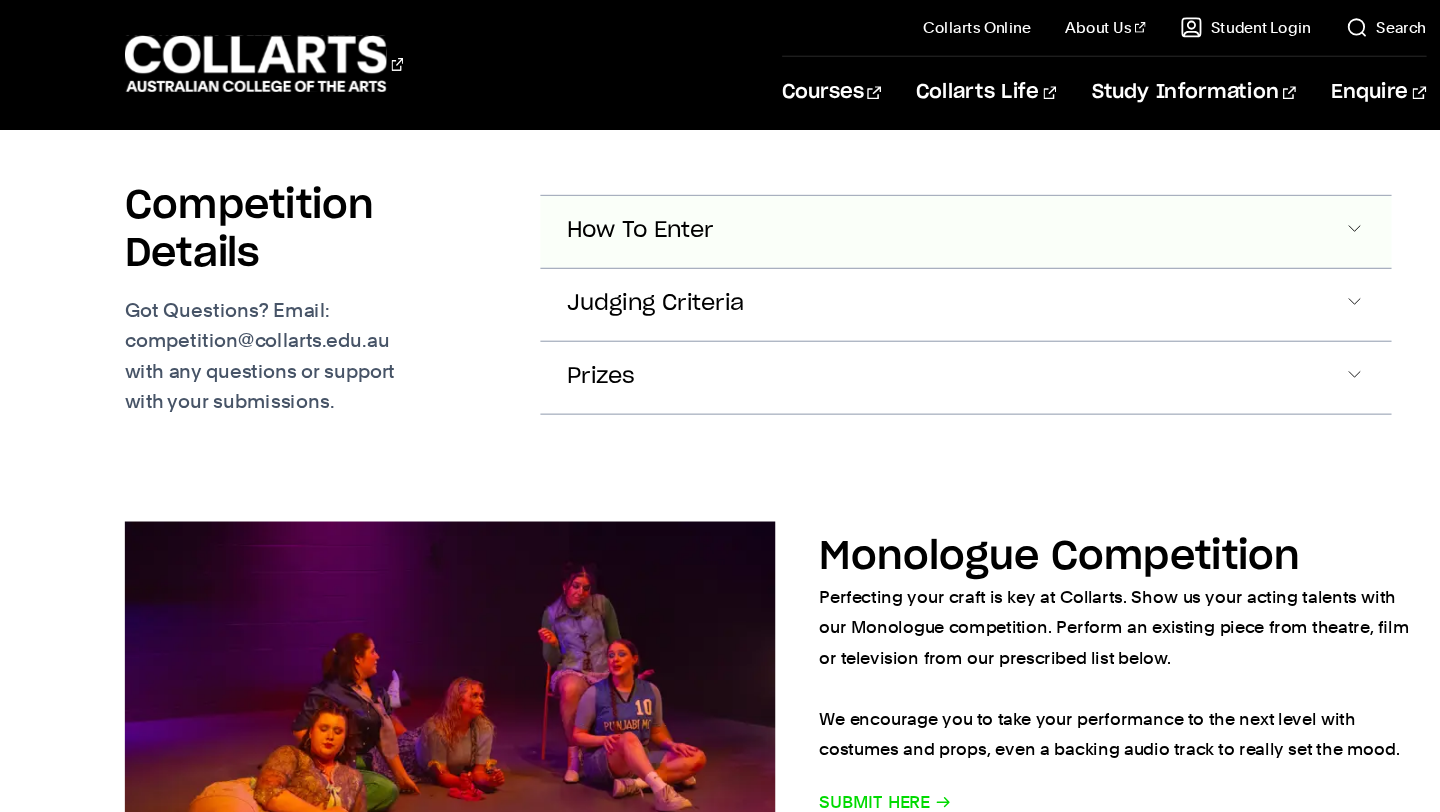 click on "How To Enter" at bounding box center [595, 213] 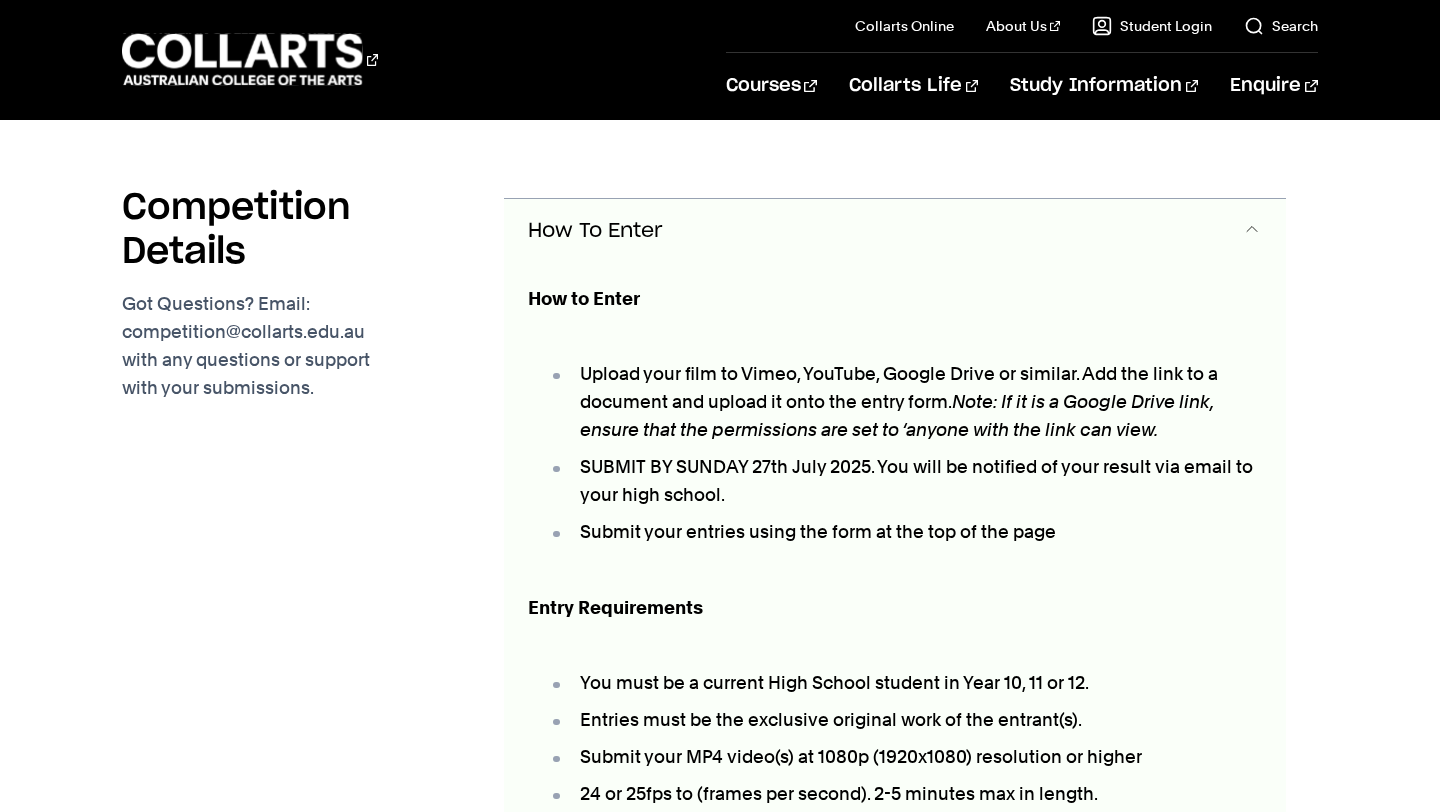 scroll, scrollTop: 1452, scrollLeft: 0, axis: vertical 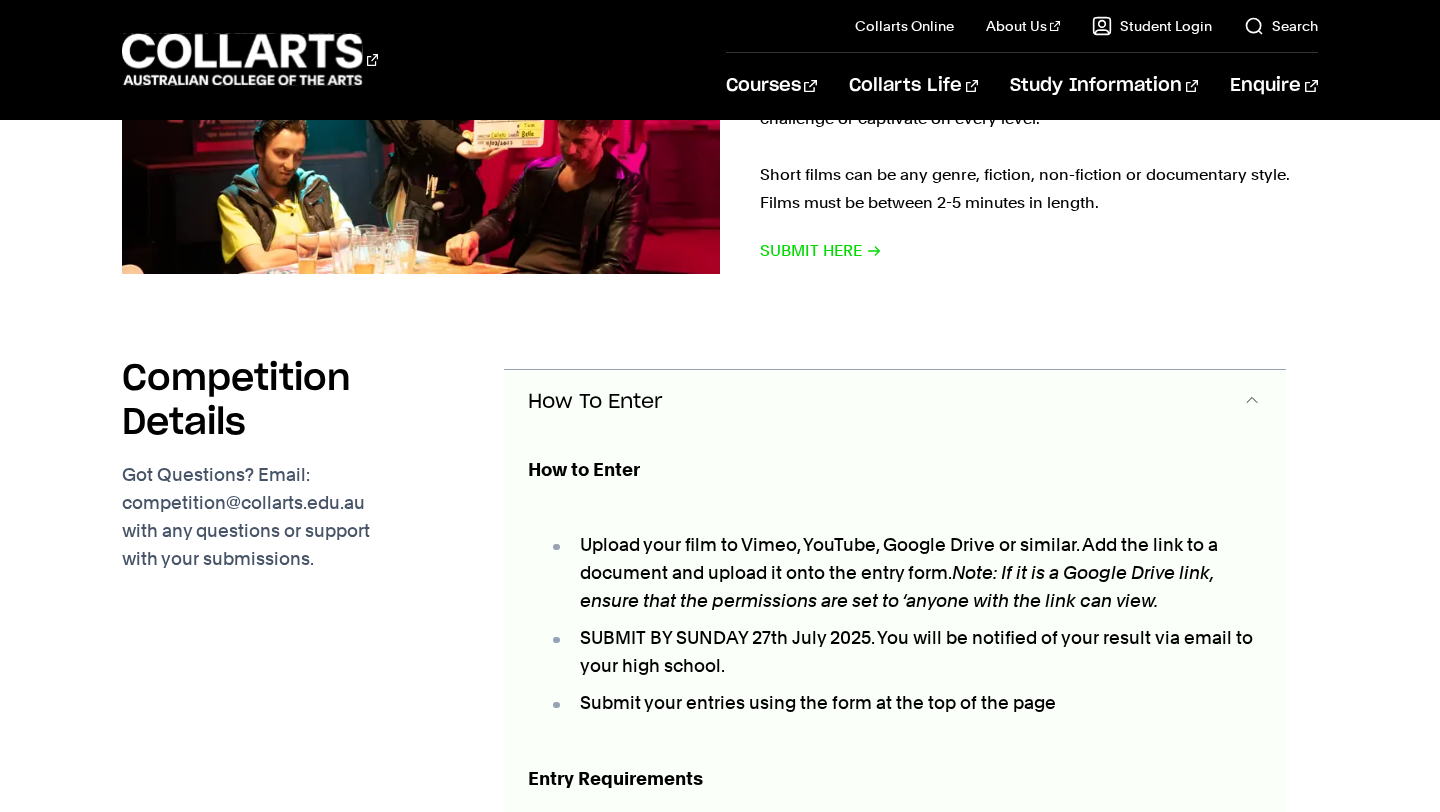 click on "How To Enter" at bounding box center (894, 403) 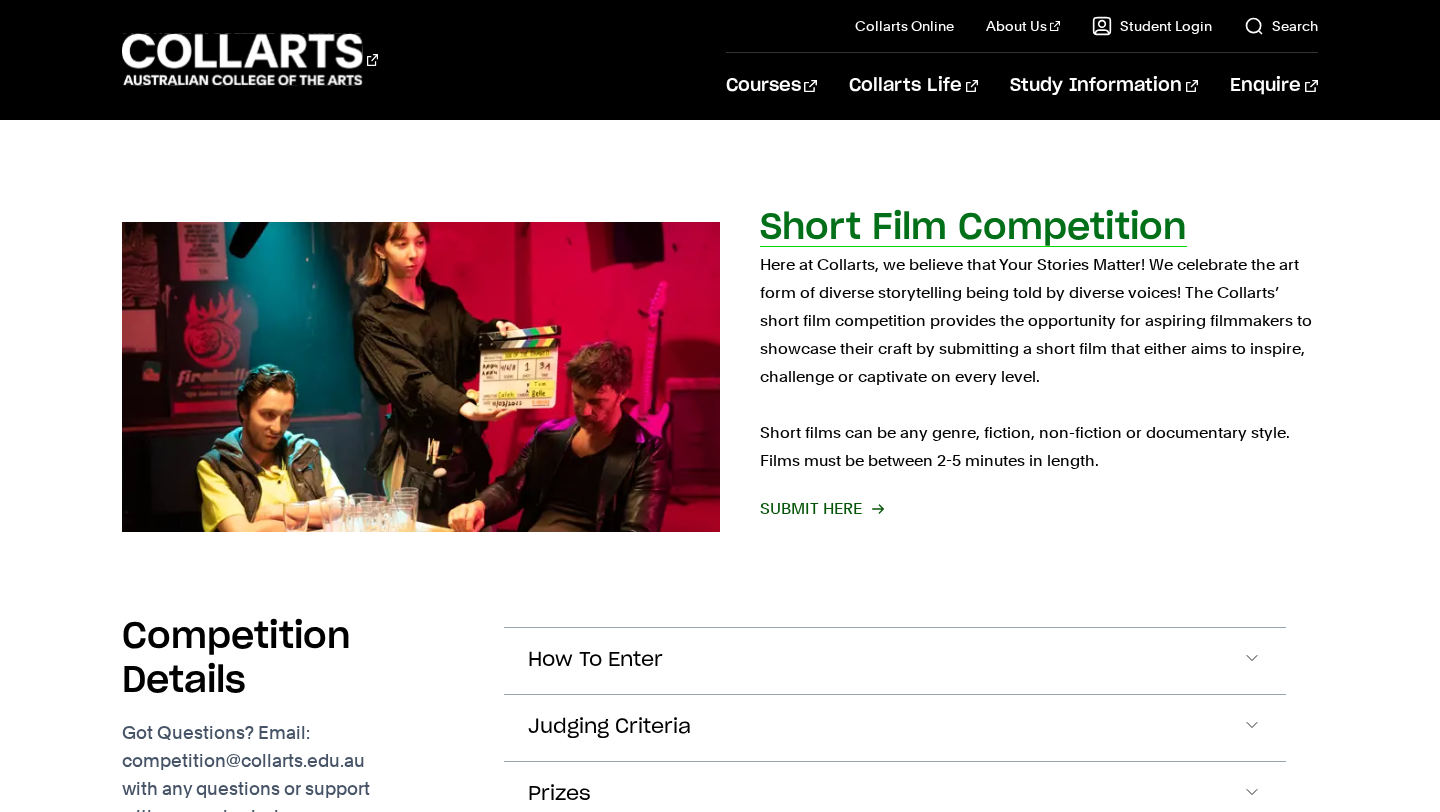 scroll, scrollTop: 1203, scrollLeft: 0, axis: vertical 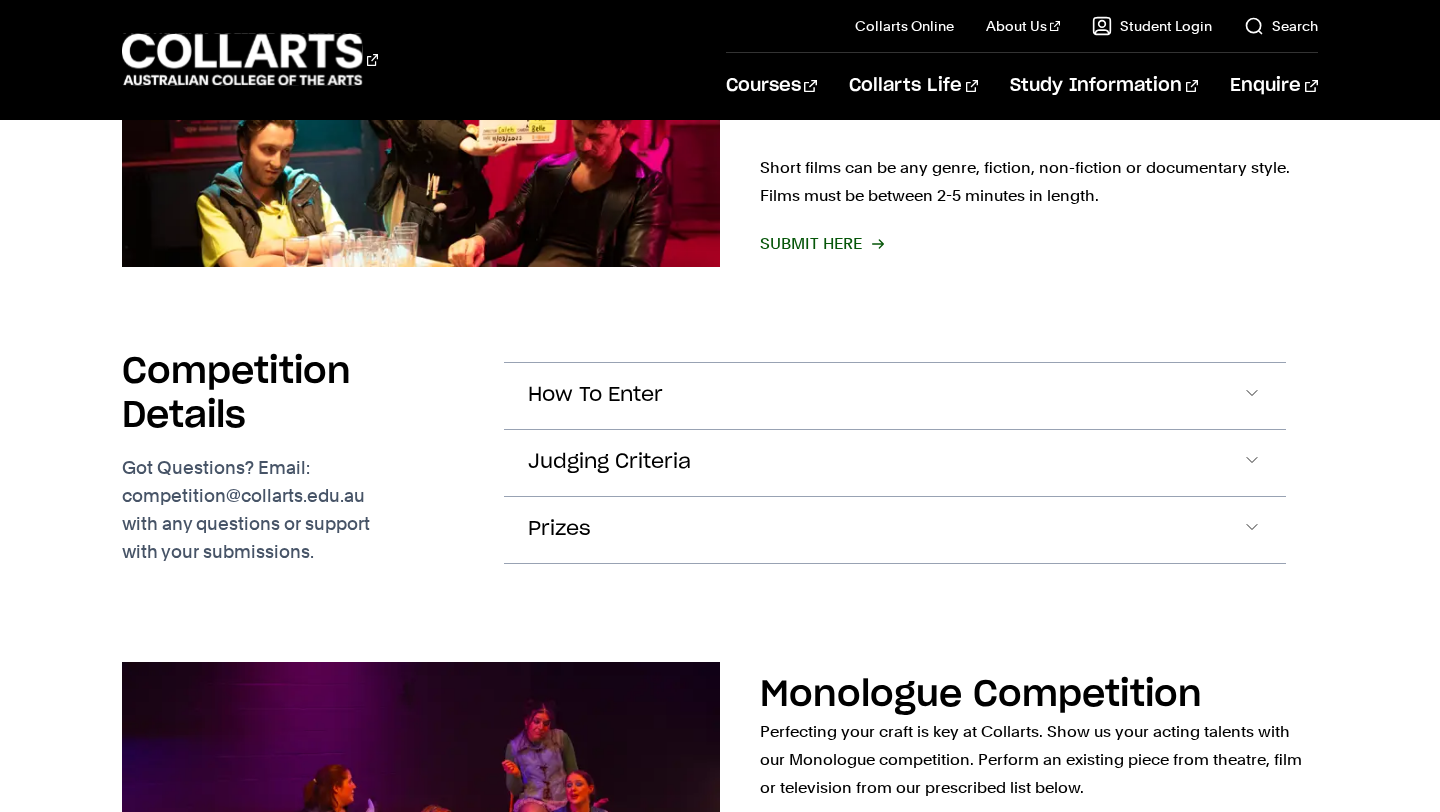 click on "SUBMIT HERE" at bounding box center [821, 244] 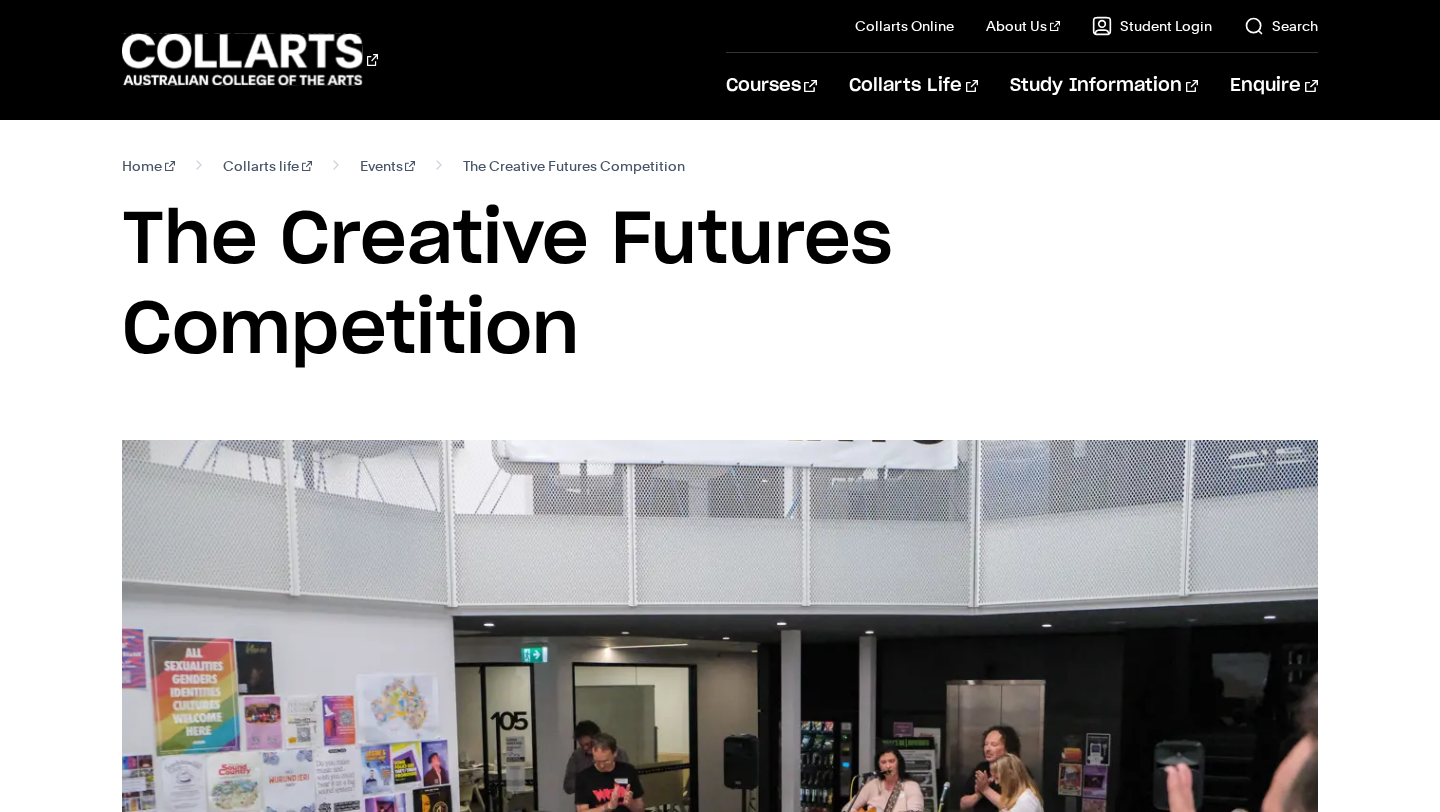 scroll, scrollTop: 16, scrollLeft: 0, axis: vertical 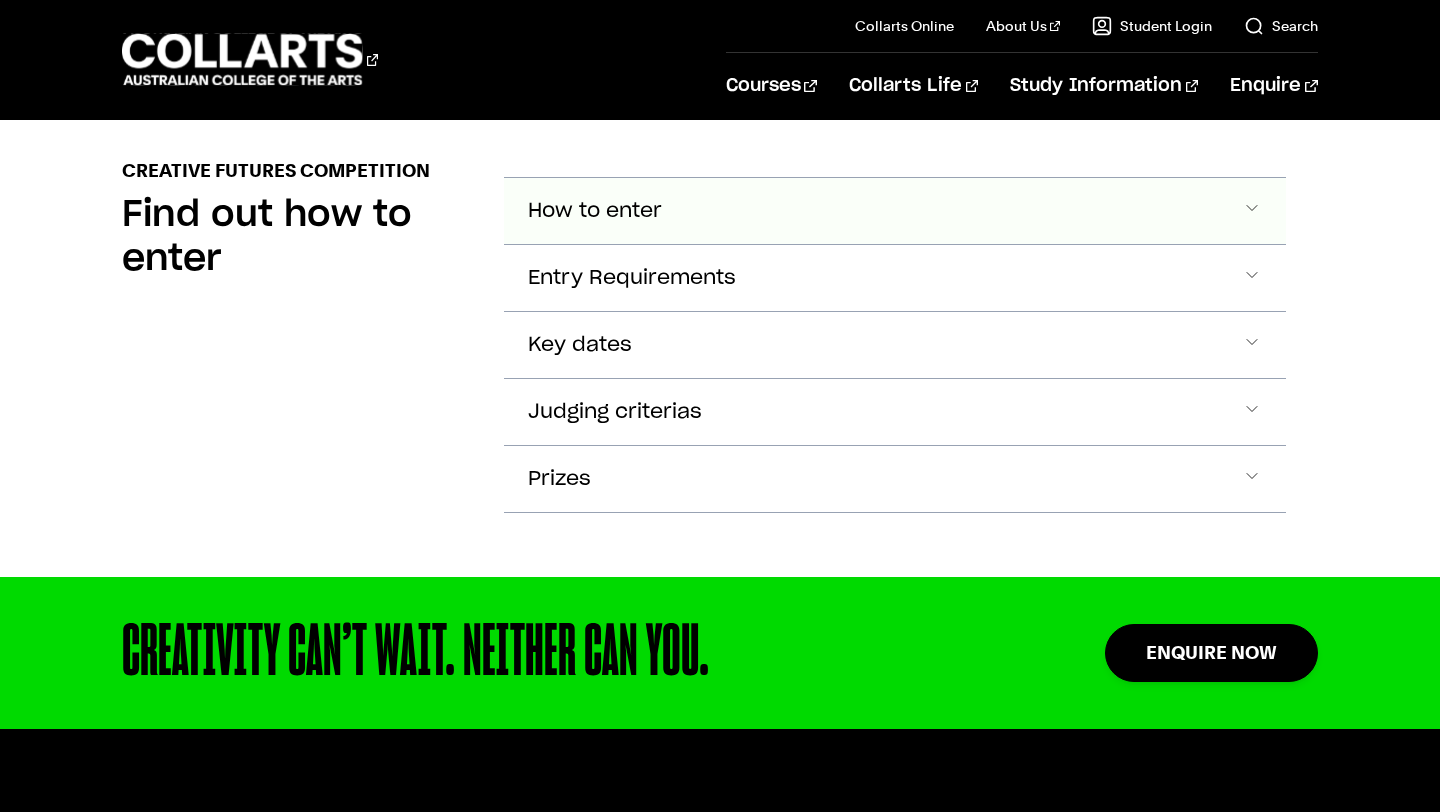 click on "How to enter" at bounding box center (894, 211) 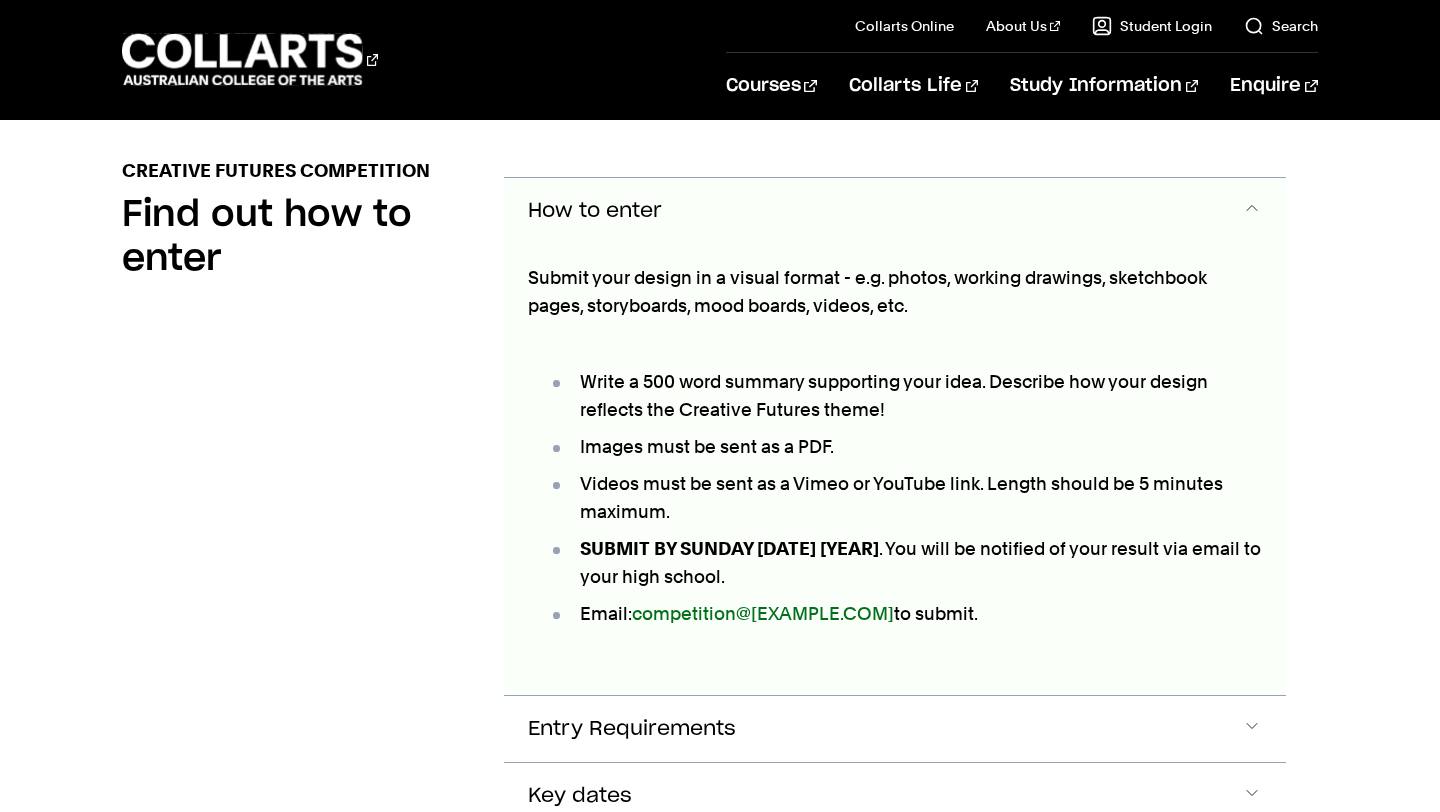 scroll, scrollTop: 1731, scrollLeft: 0, axis: vertical 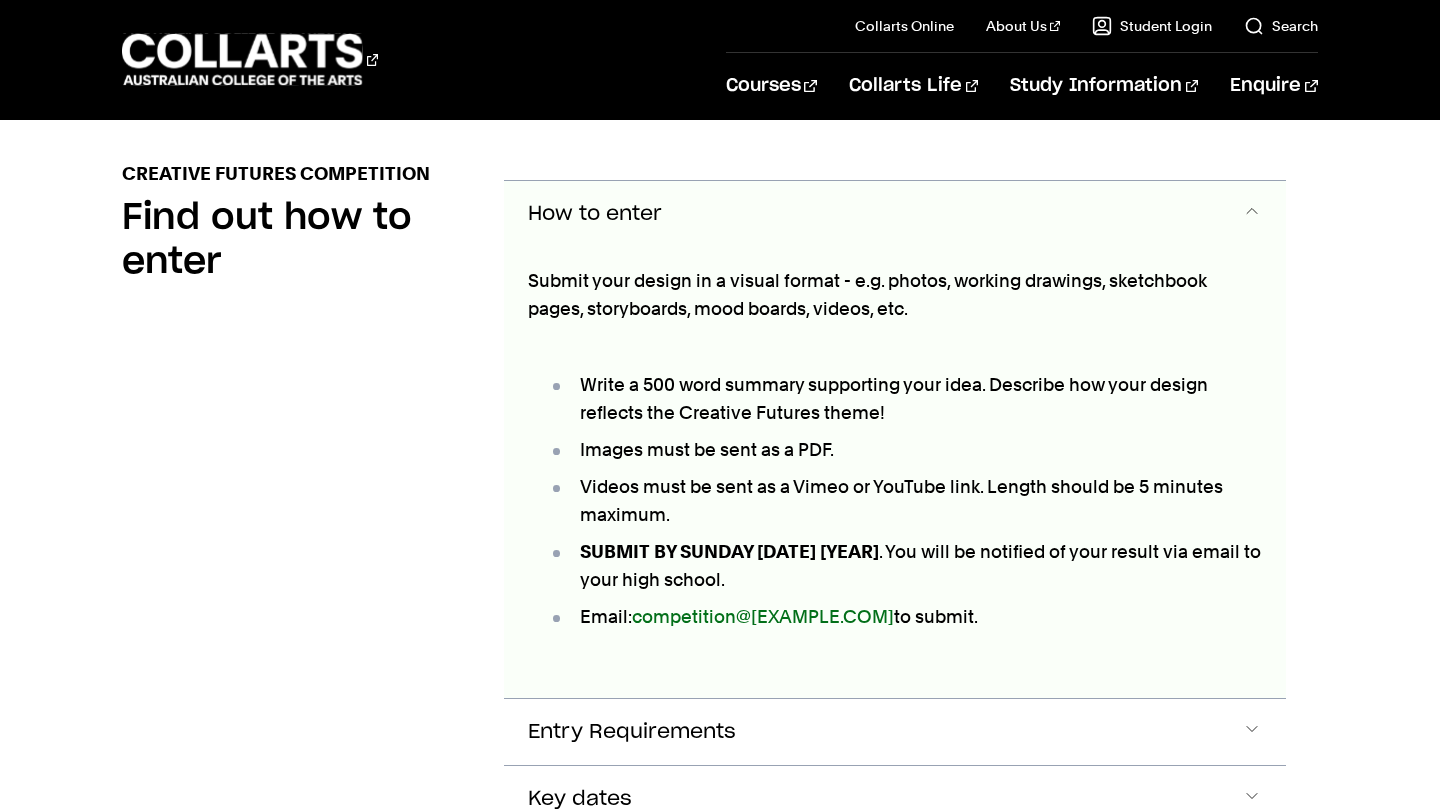 click on "How to enter" at bounding box center [894, 214] 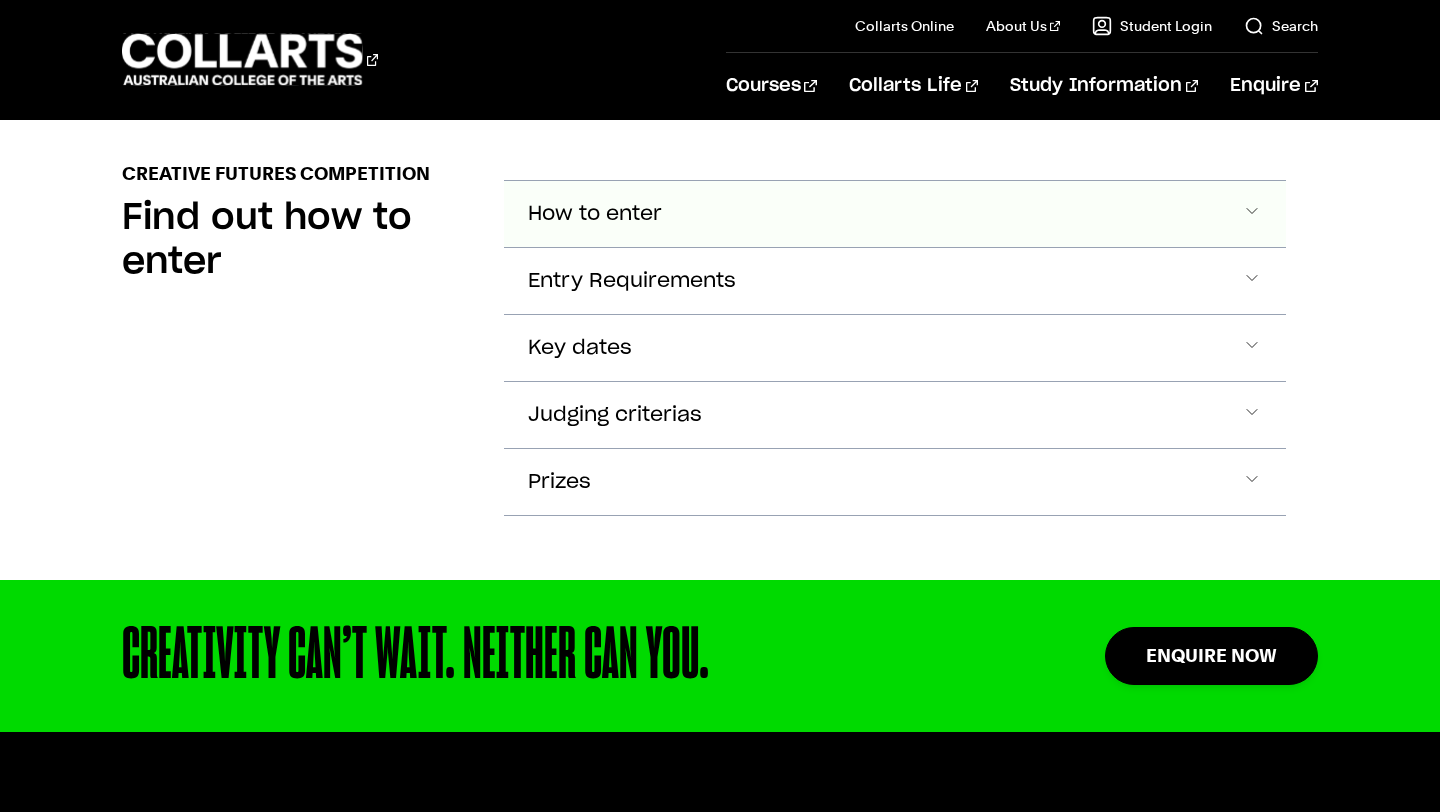 click on "How to enter" at bounding box center [894, 214] 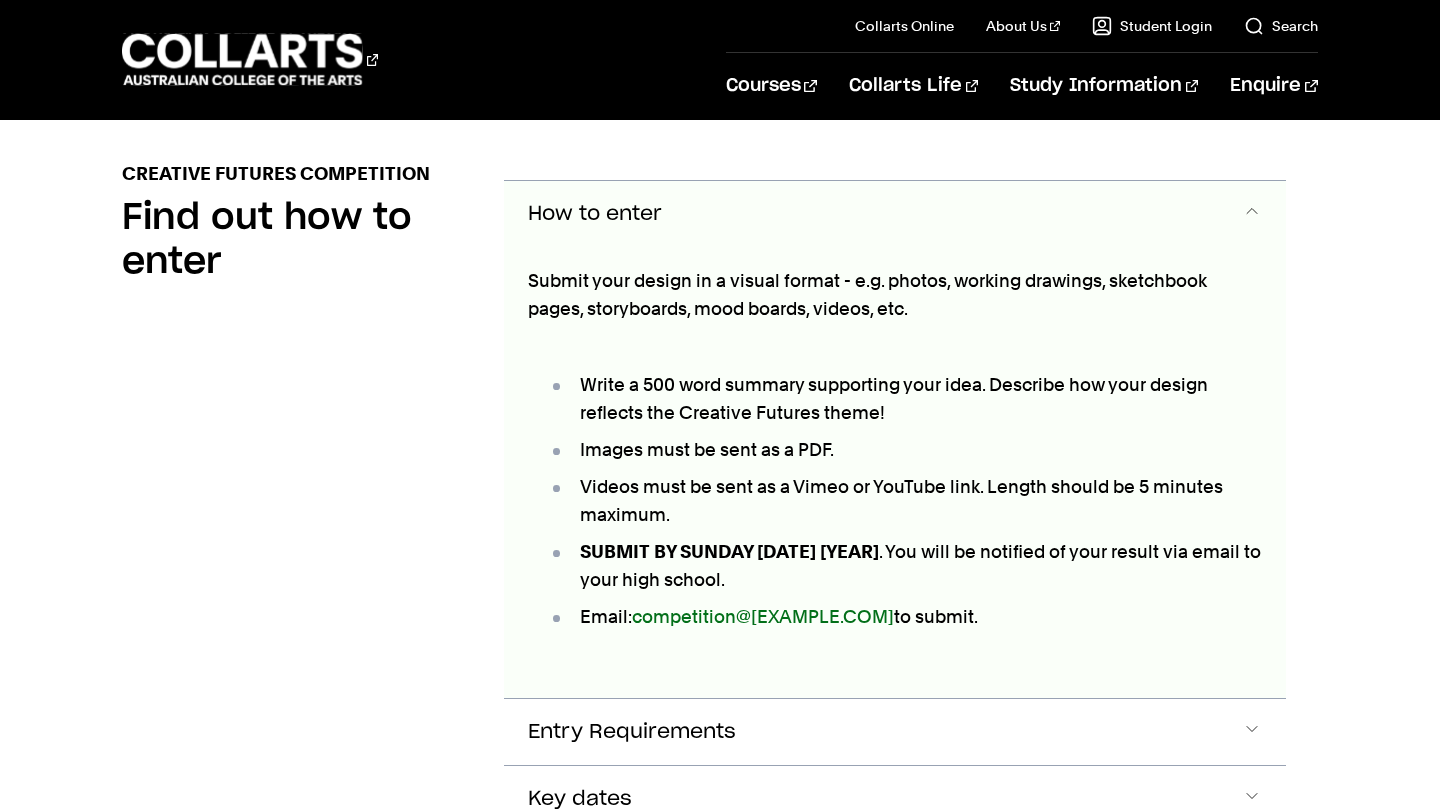click on "How to enter" at bounding box center (894, 214) 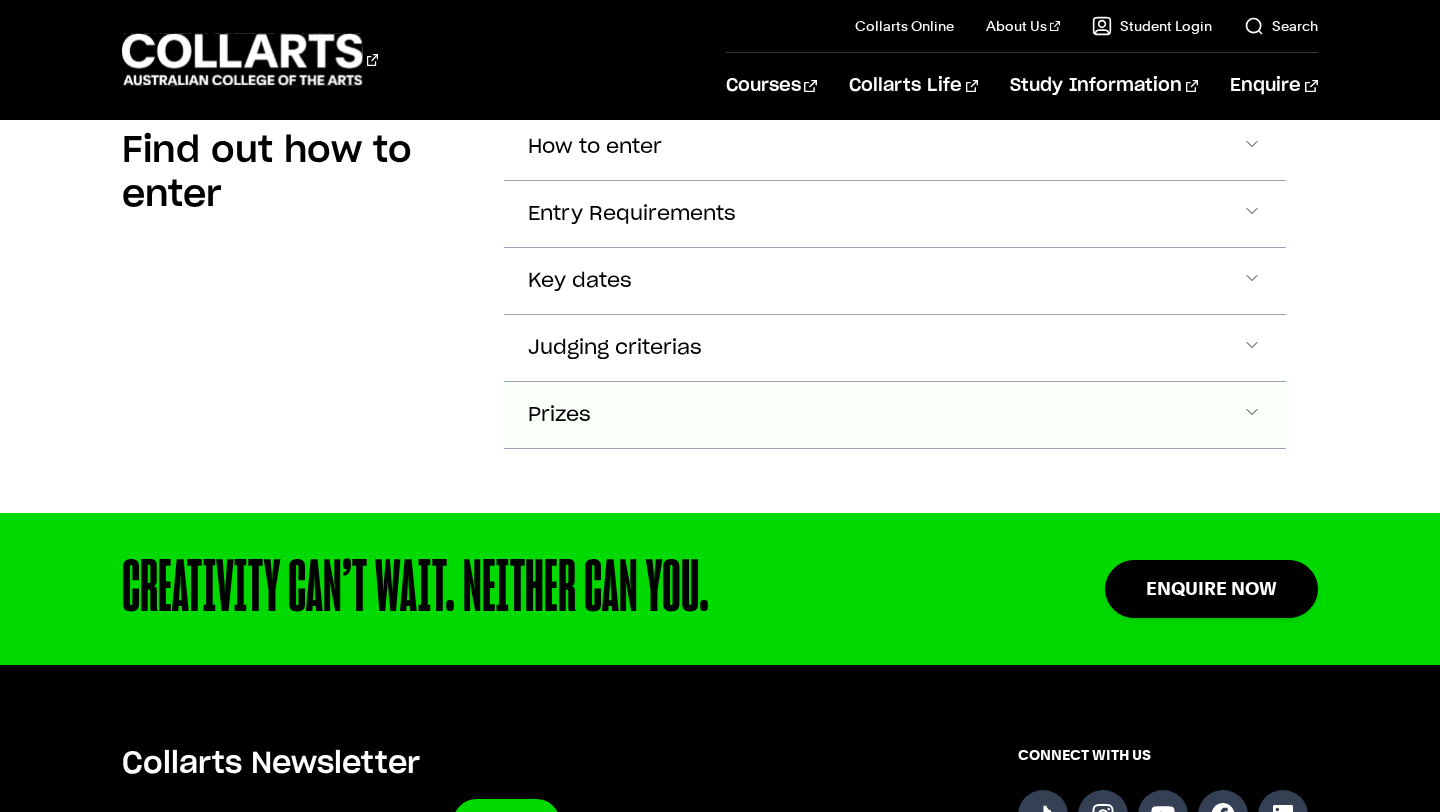 click on "Prizes" at bounding box center (894, 147) 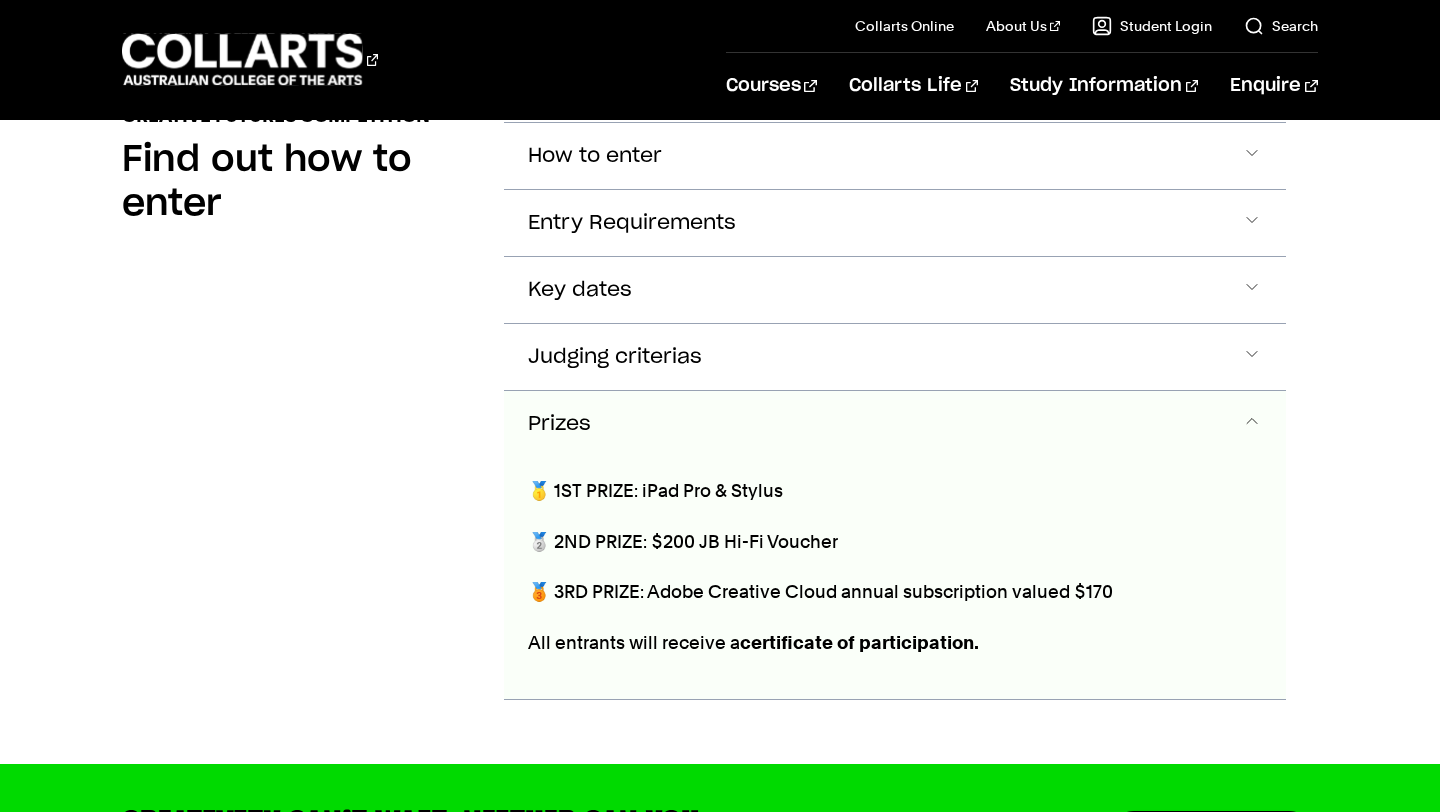 scroll, scrollTop: 1716, scrollLeft: 0, axis: vertical 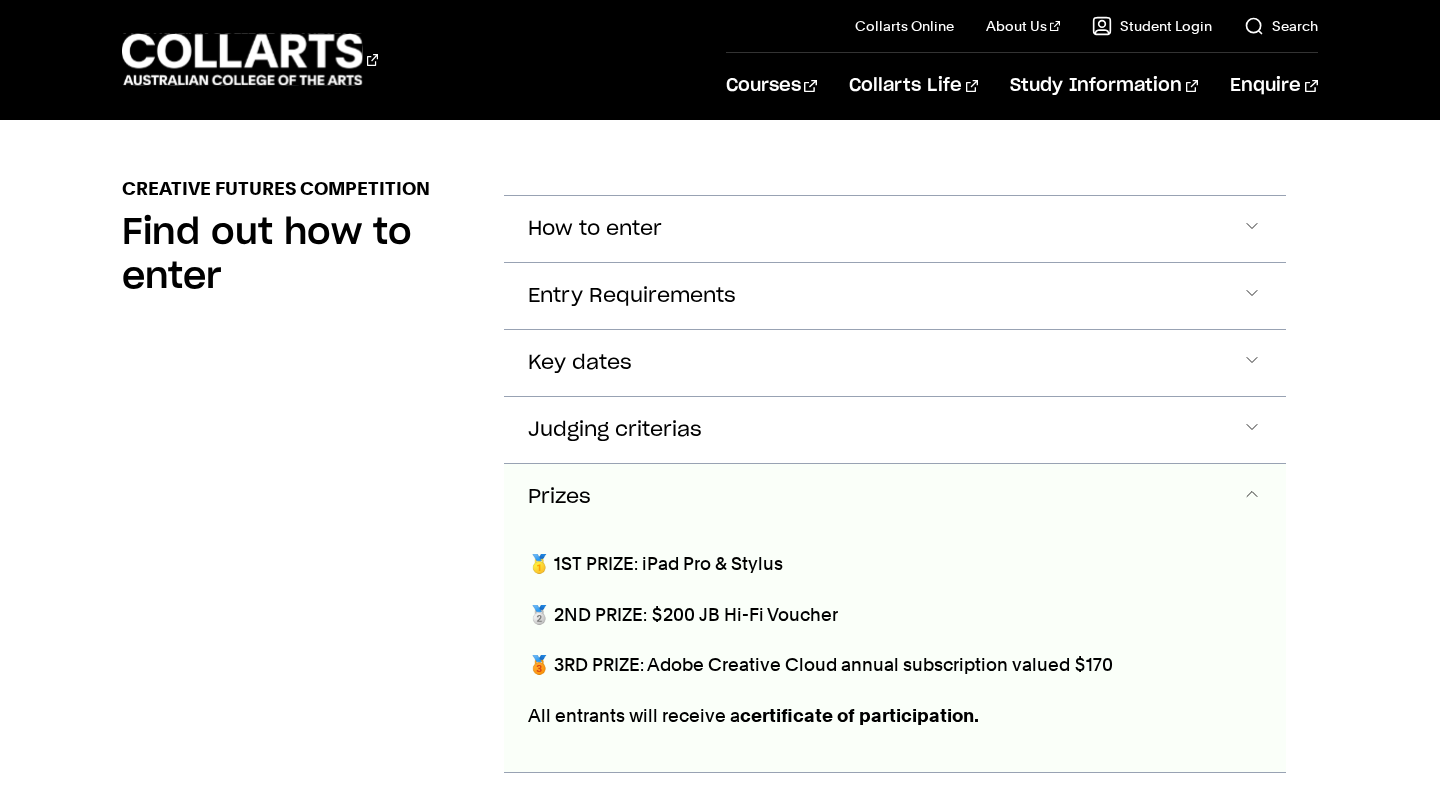 click on "Prizes" at bounding box center [894, 497] 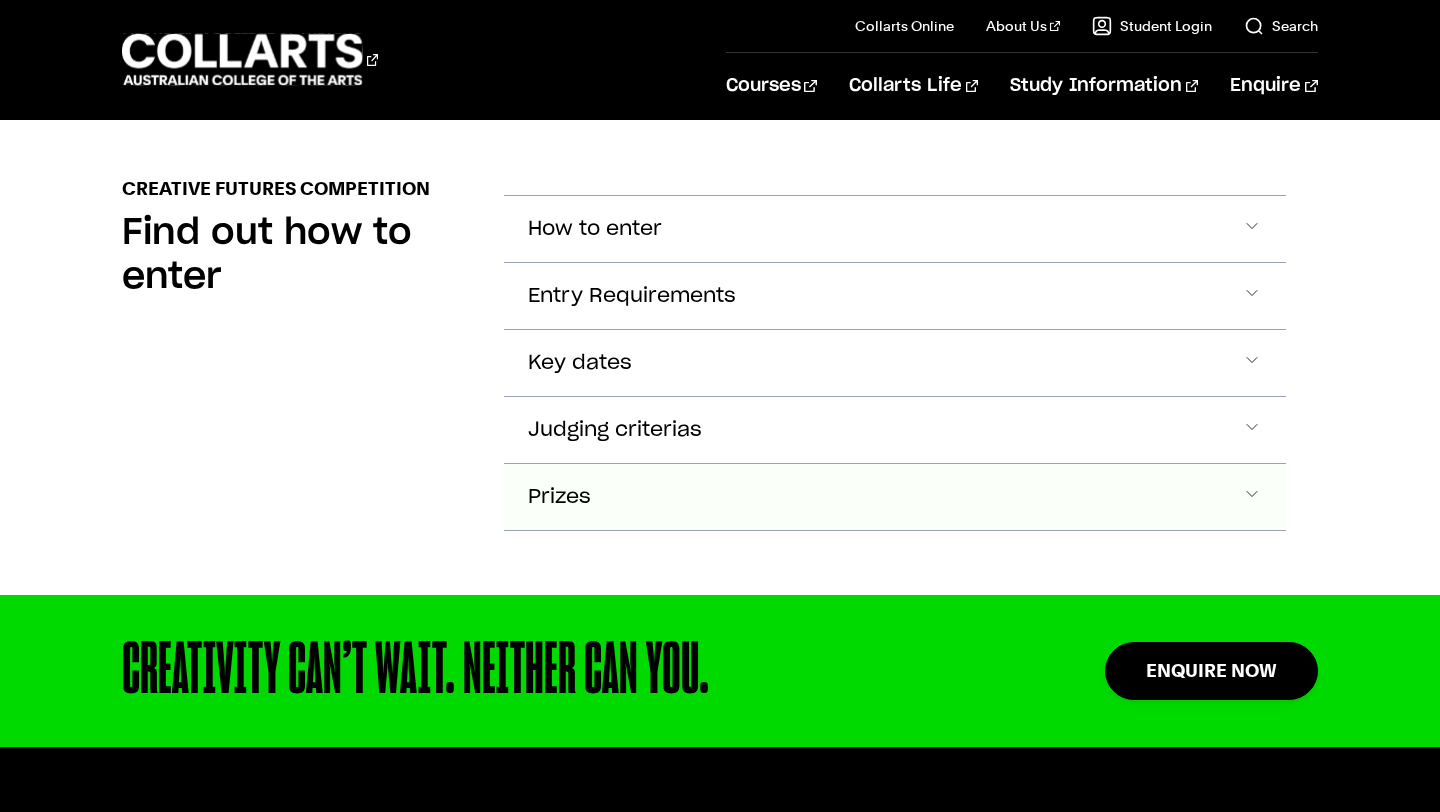 click on "Prizes" at bounding box center [894, 229] 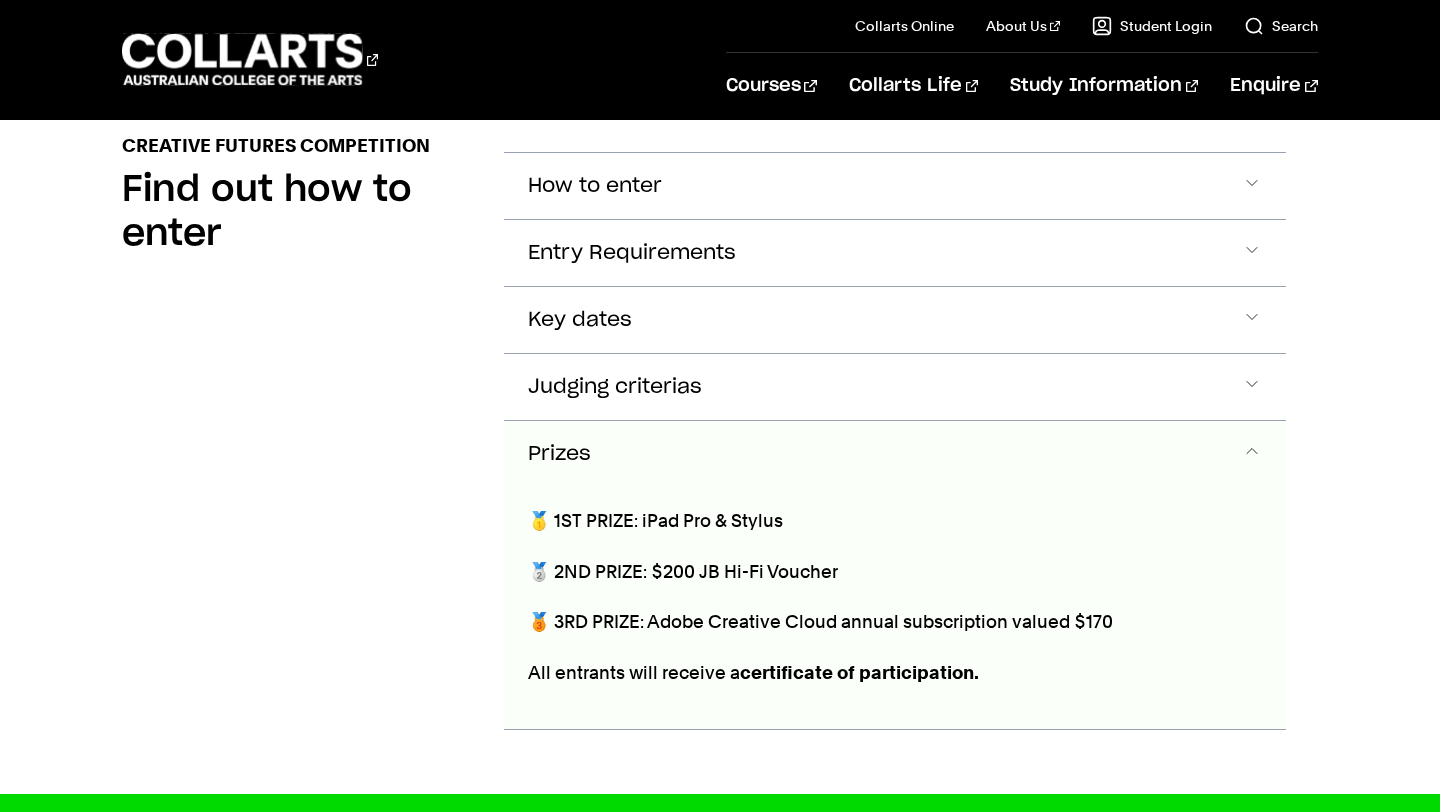 scroll, scrollTop: 1719, scrollLeft: 0, axis: vertical 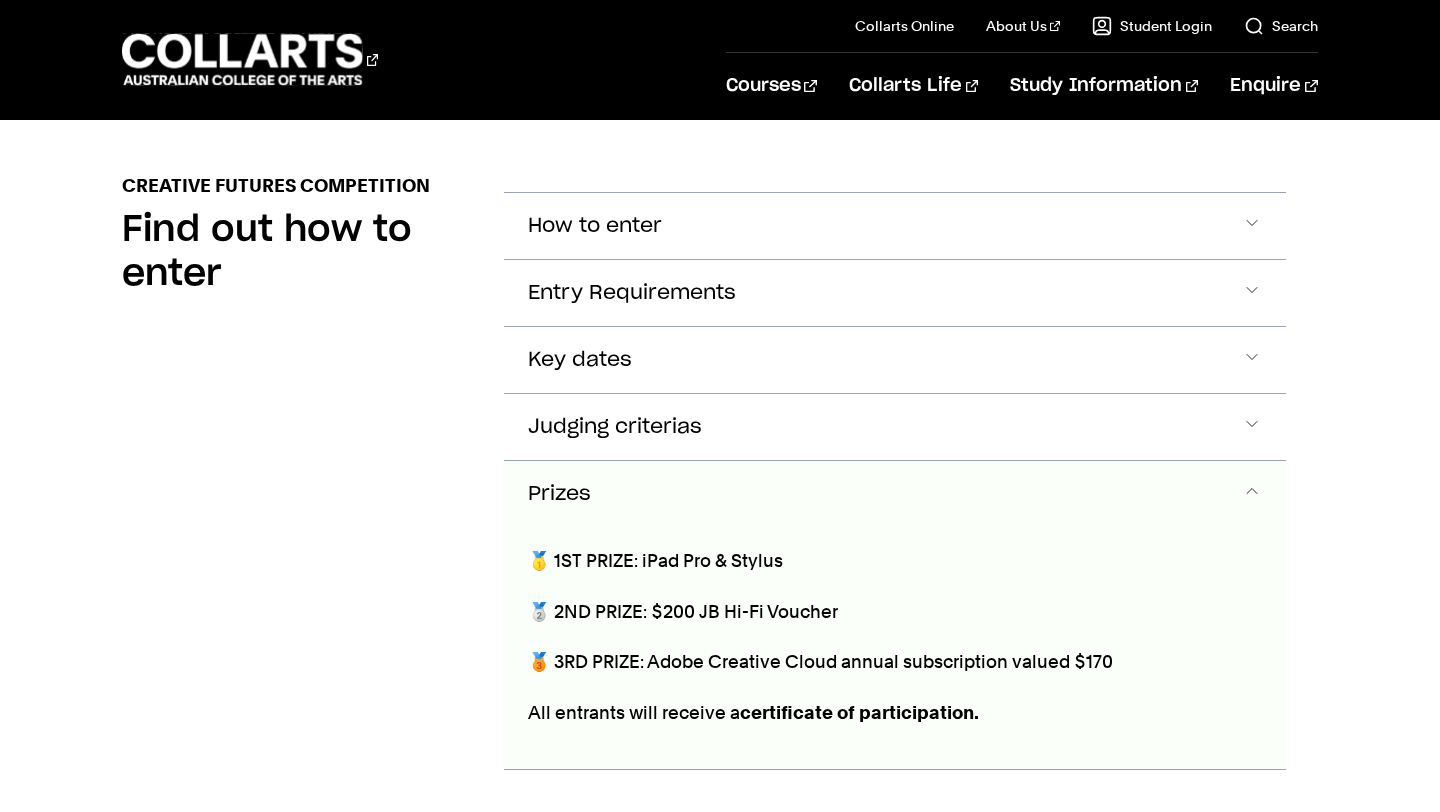click on "Prizes" at bounding box center (894, 494) 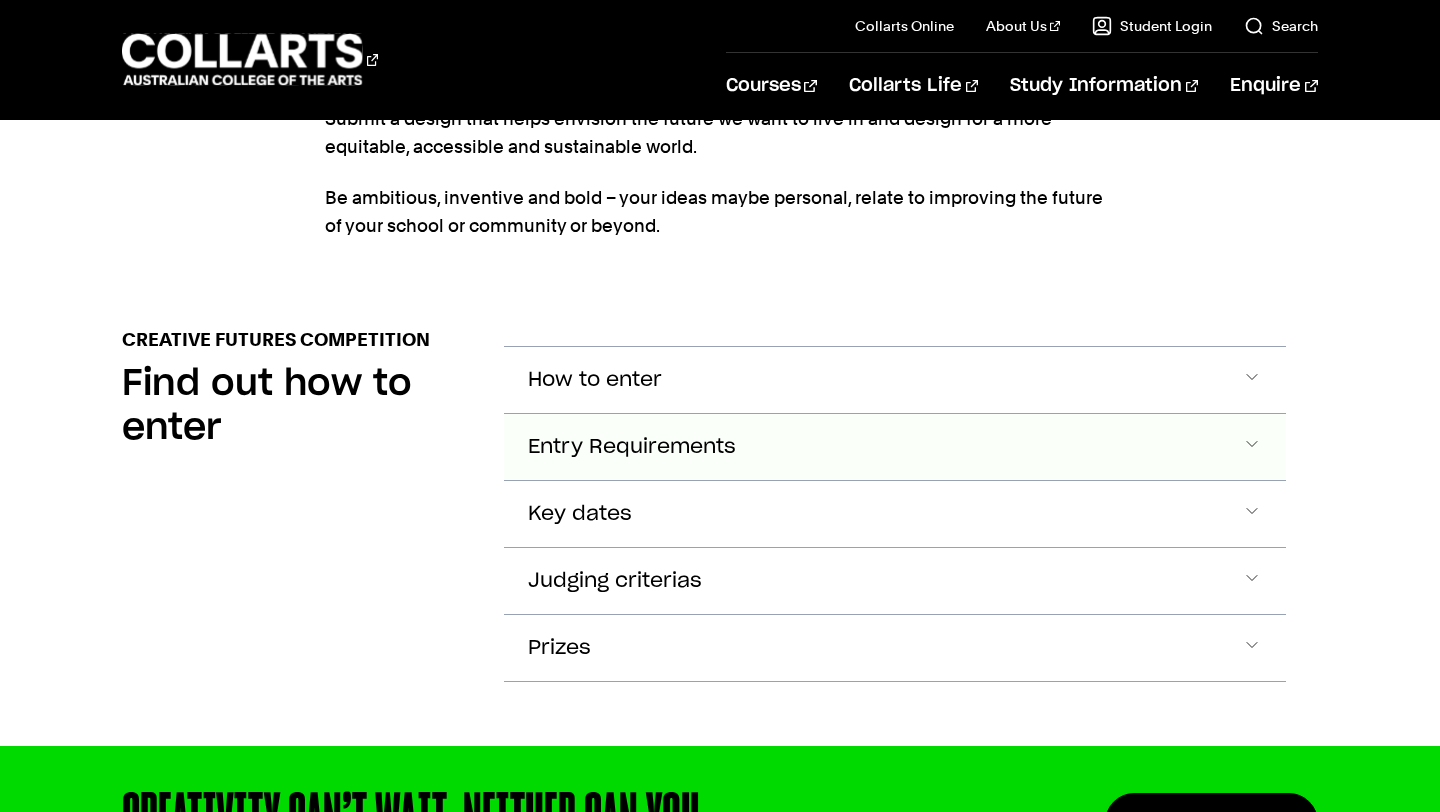 scroll, scrollTop: 1560, scrollLeft: 0, axis: vertical 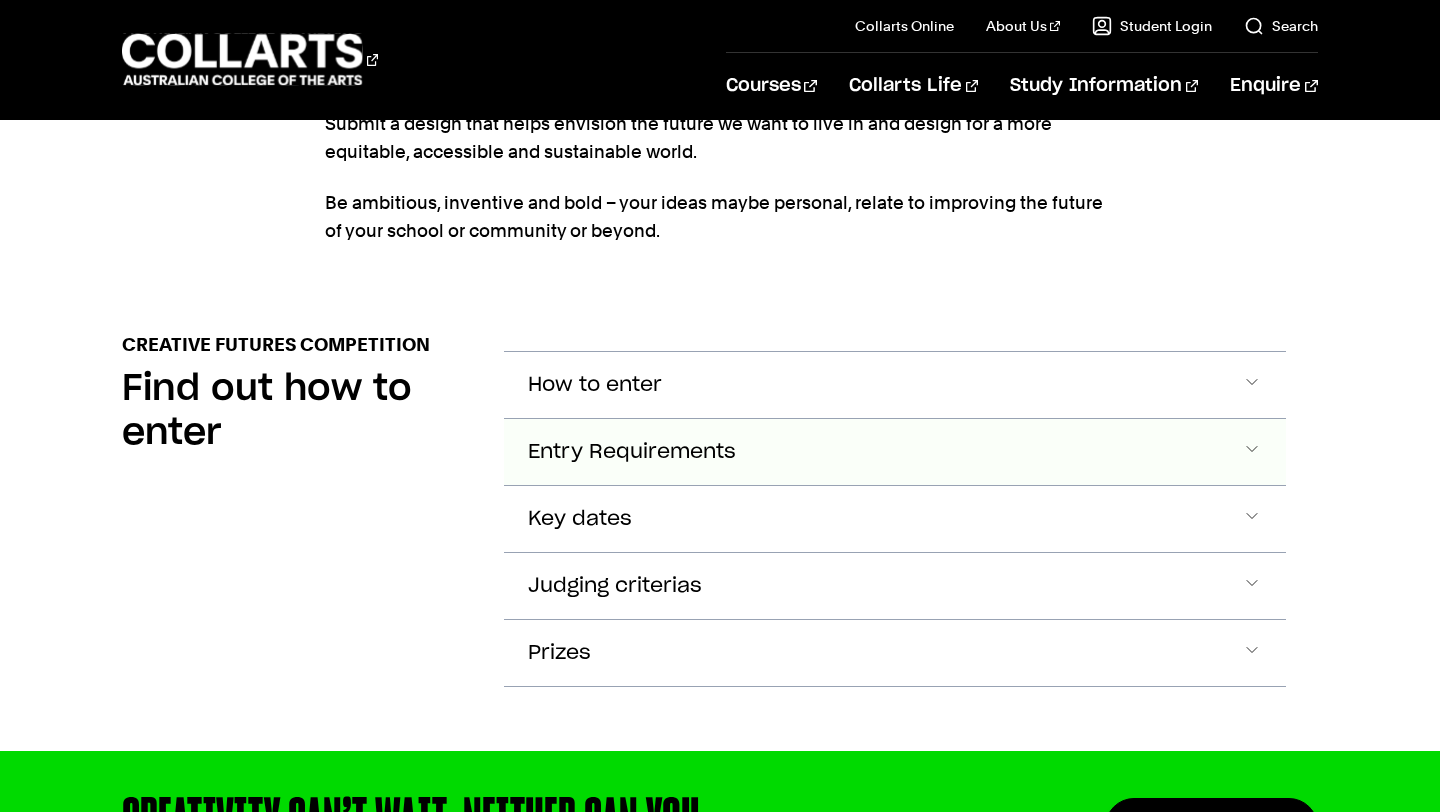 click on "Entry Requirements" at bounding box center (894, 385) 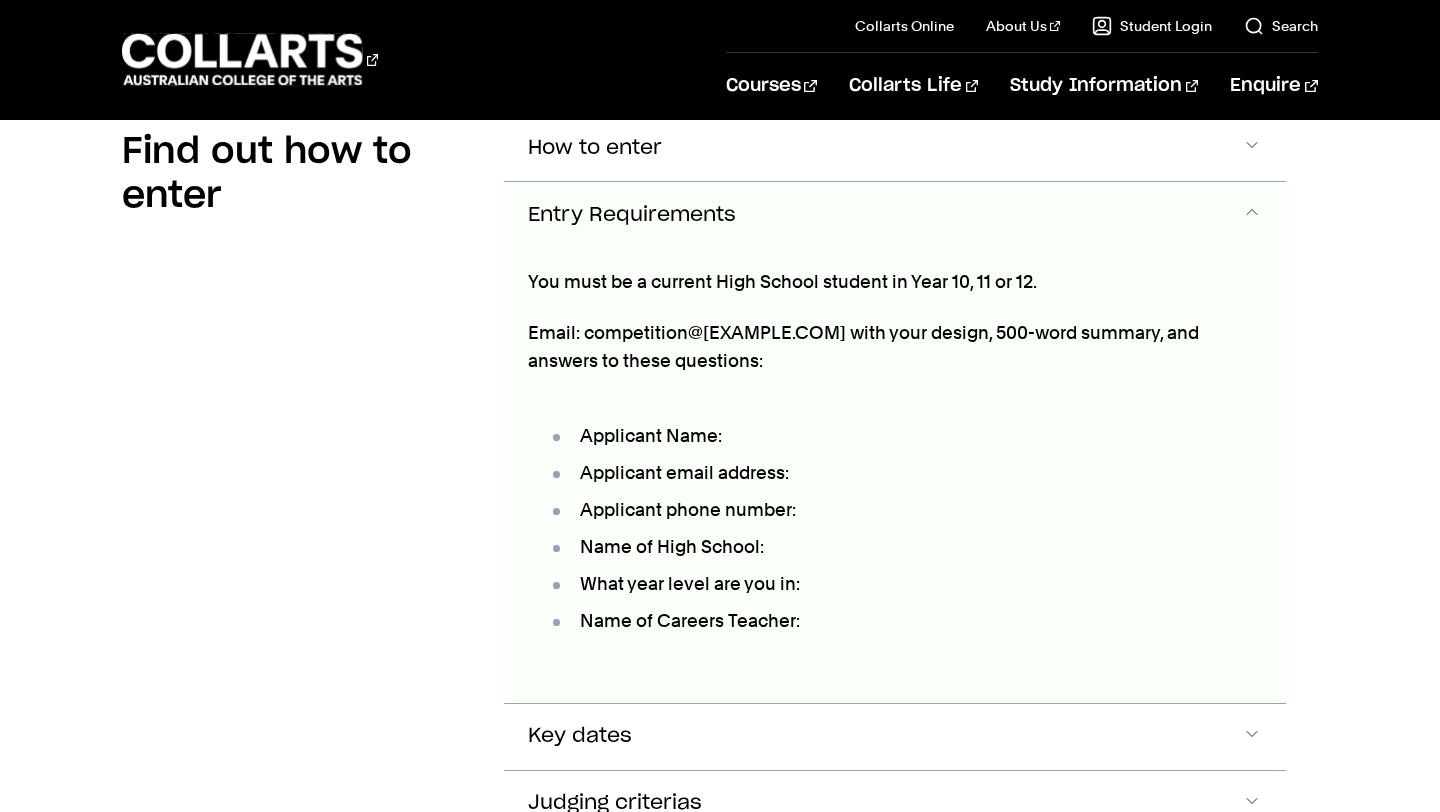 scroll, scrollTop: 1798, scrollLeft: 0, axis: vertical 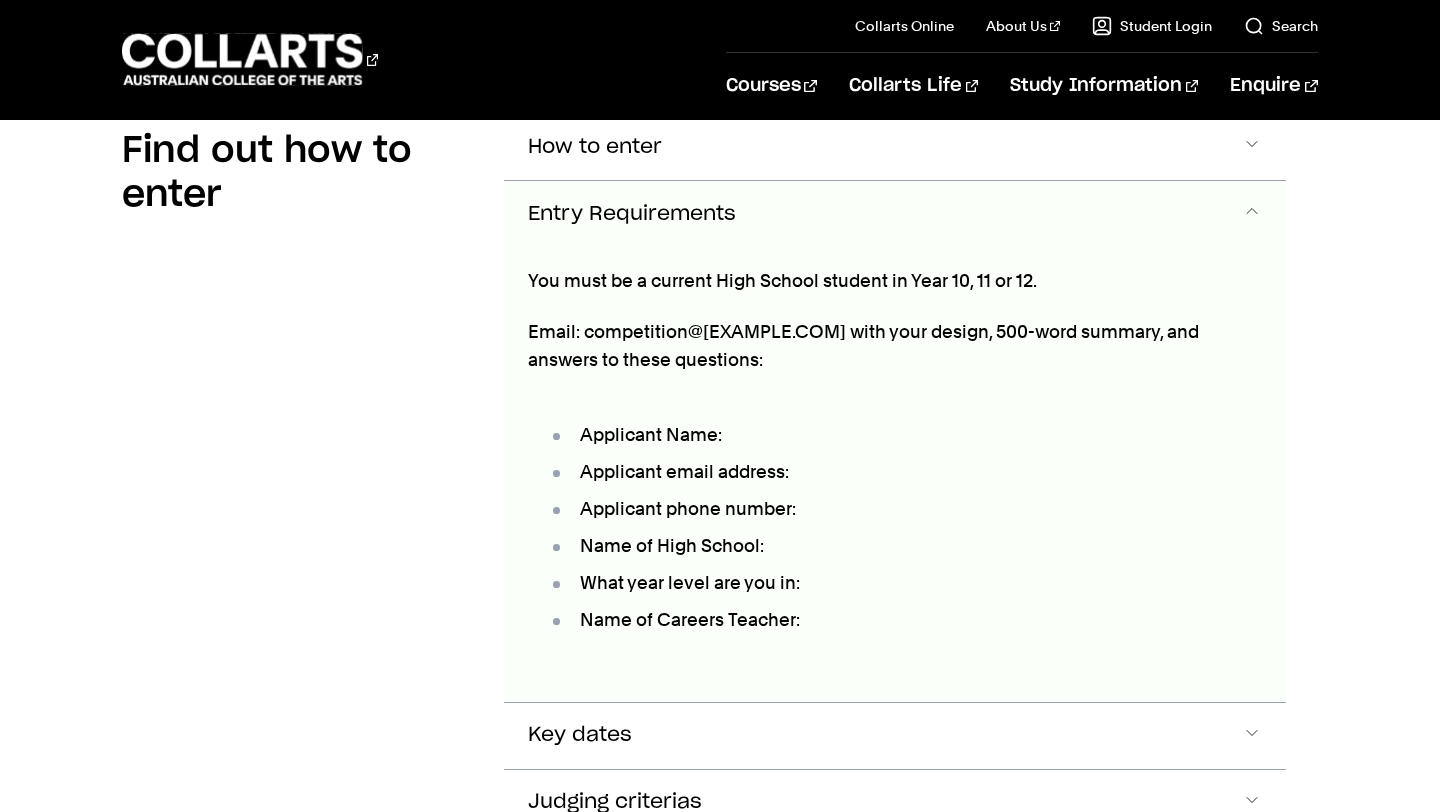 click on "Entry Requirements" at bounding box center (894, 214) 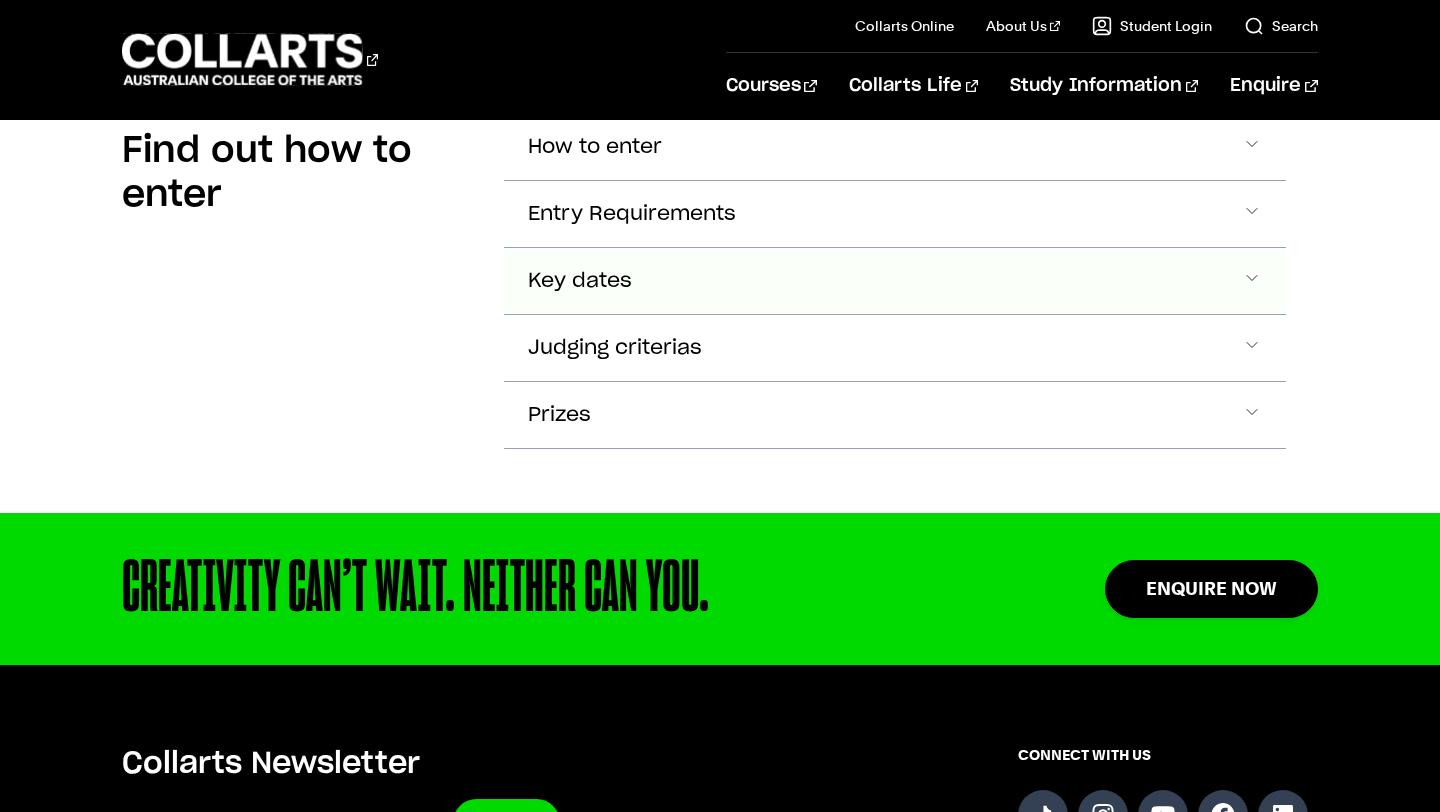 click on "Key dates" at bounding box center [894, 147] 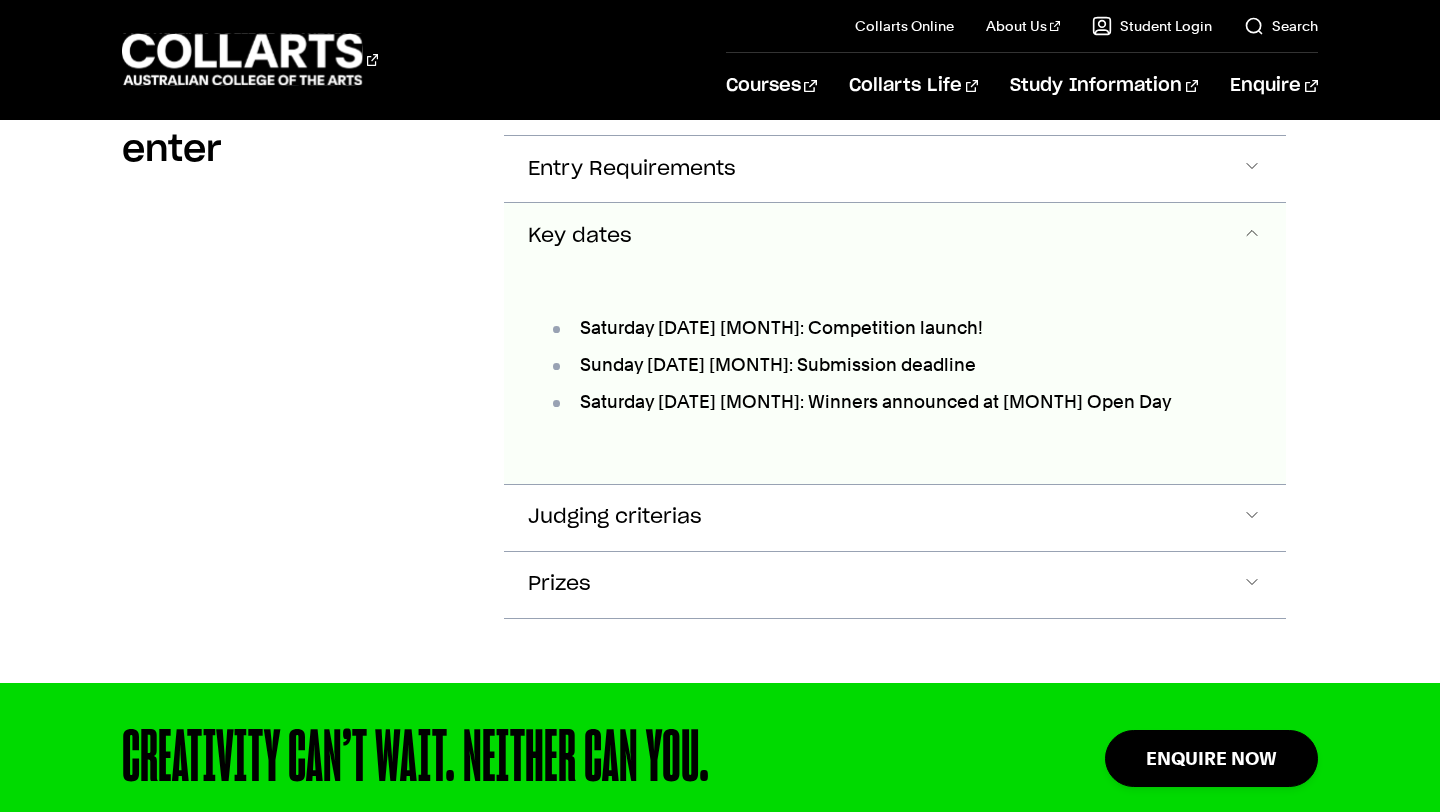 scroll, scrollTop: 1864, scrollLeft: 0, axis: vertical 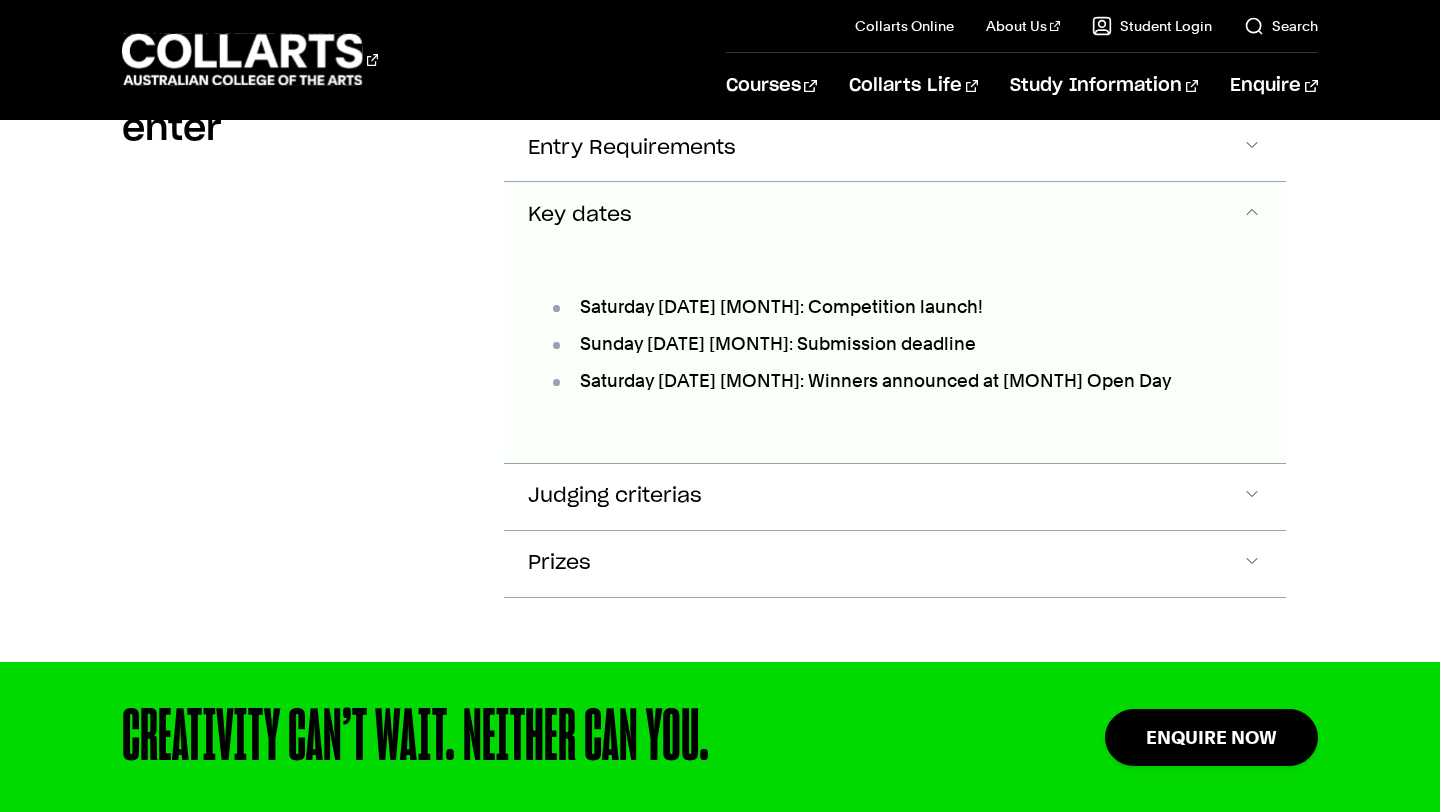 click on "Key dates" at bounding box center [894, 215] 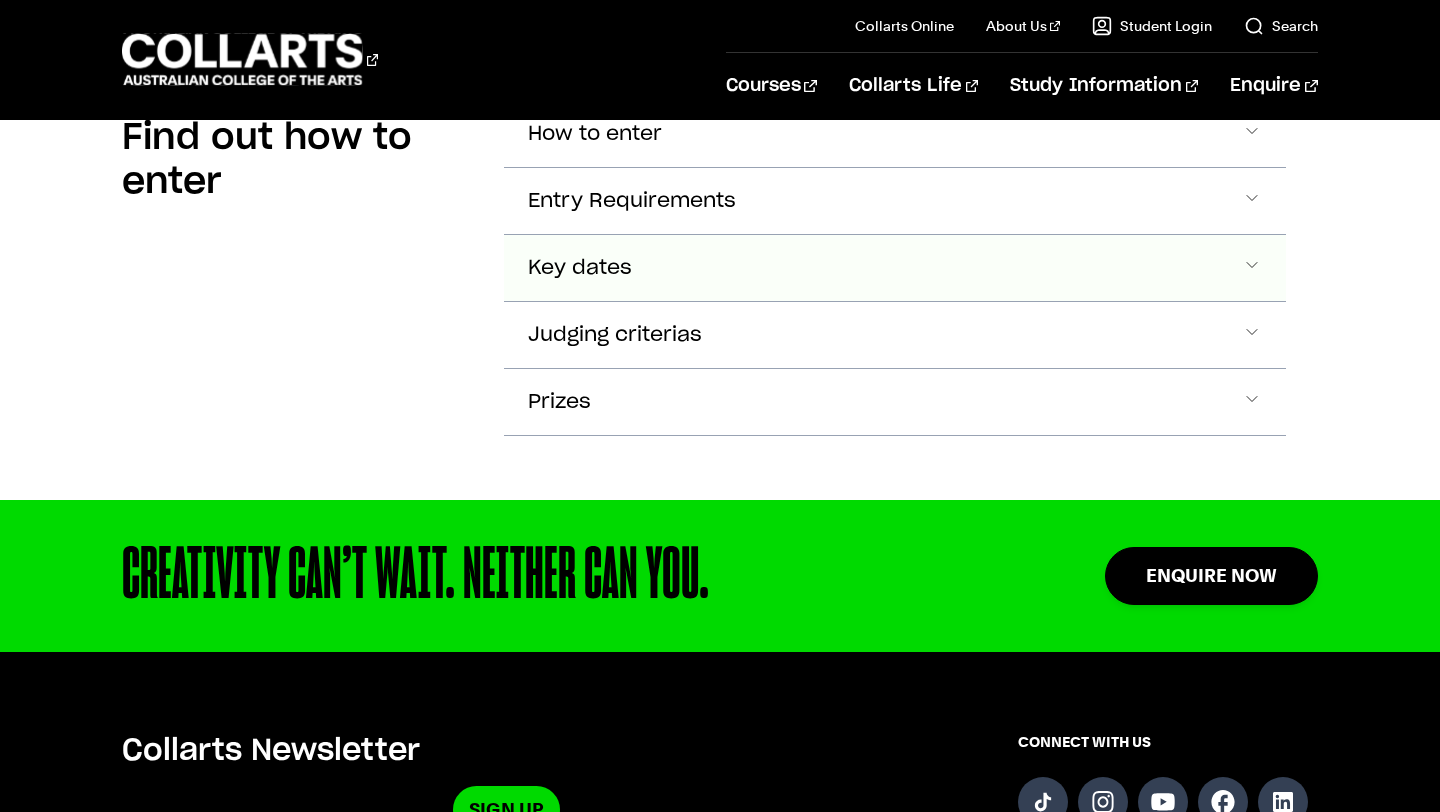 click on "Key dates" at bounding box center (894, 134) 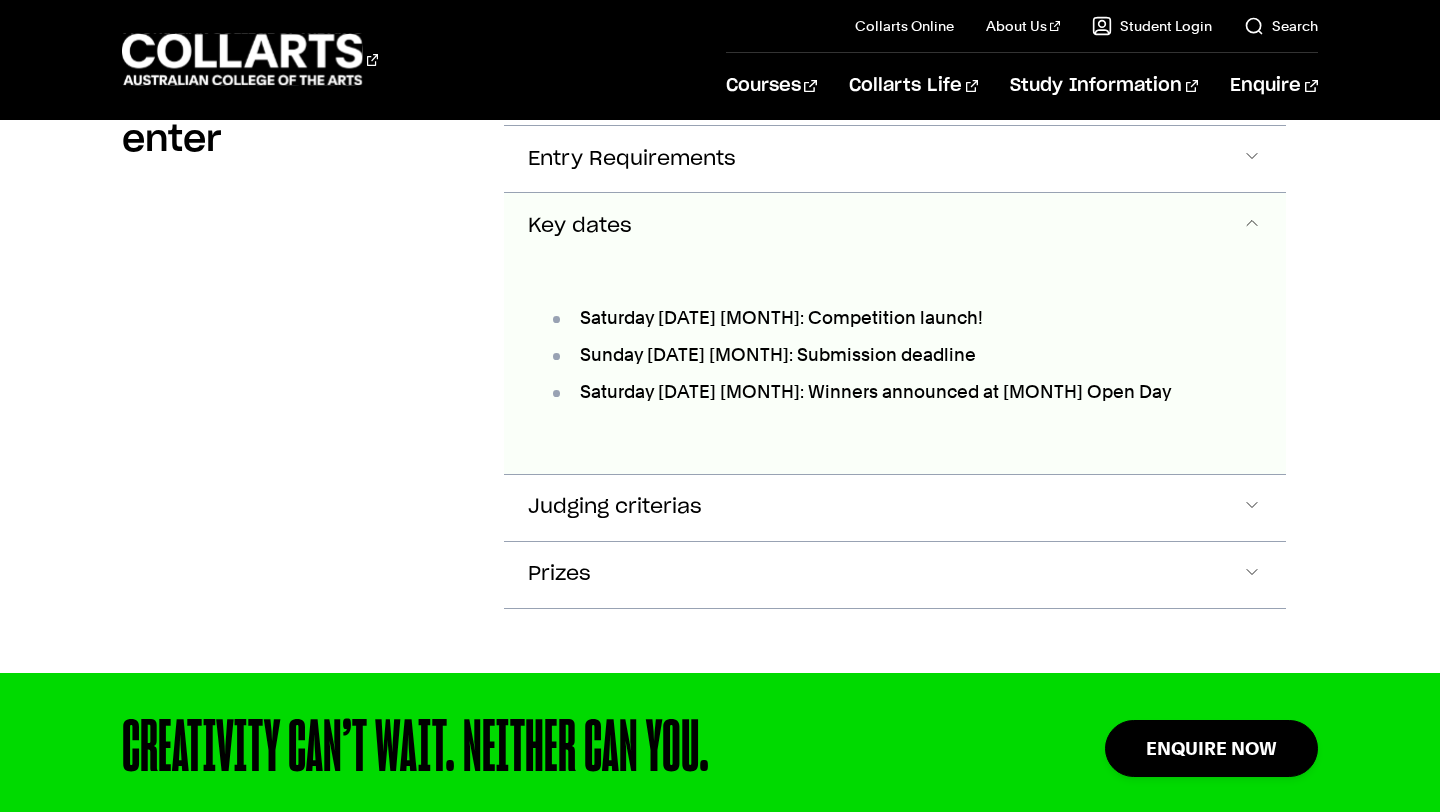 scroll, scrollTop: 1864, scrollLeft: 0, axis: vertical 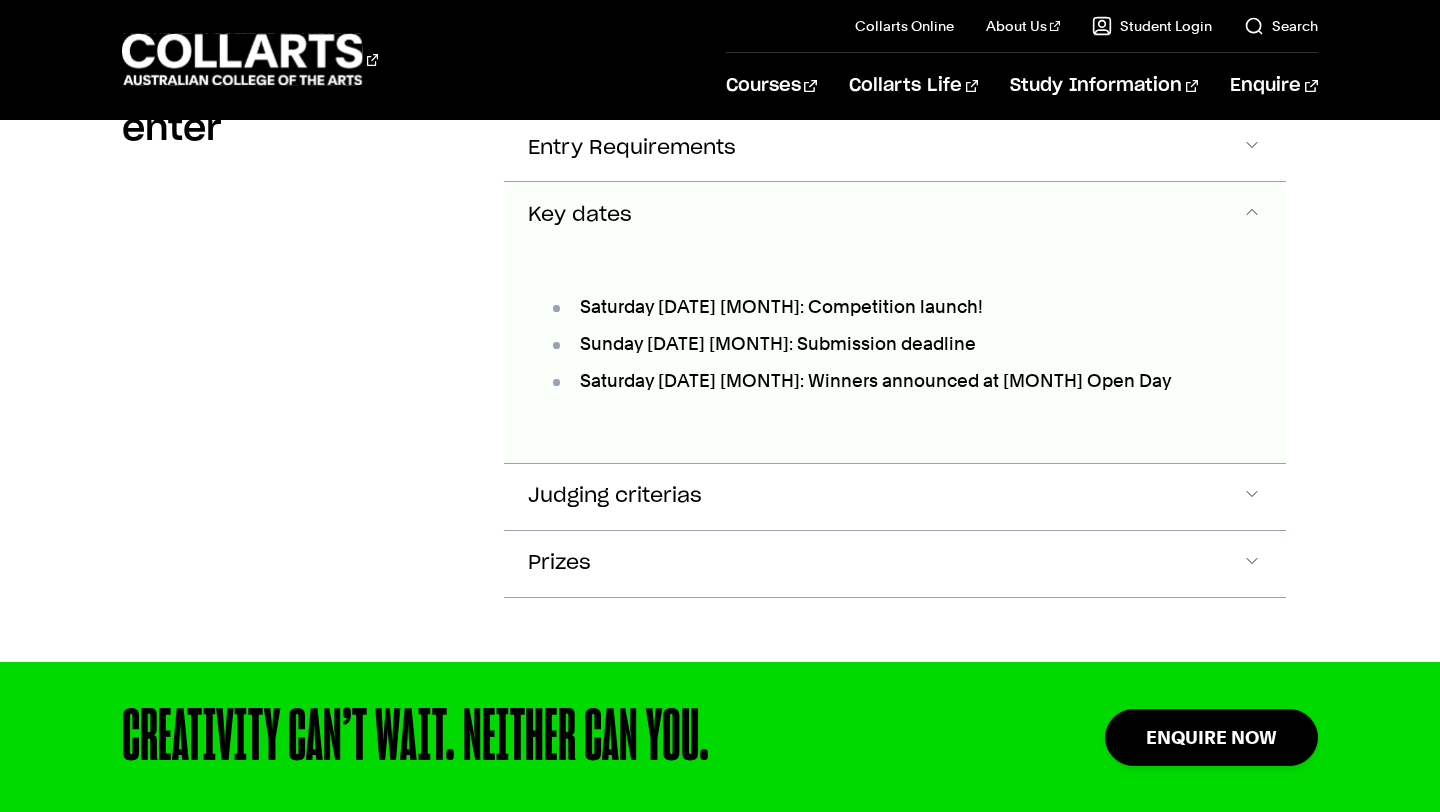 click on "Key dates" at bounding box center (894, 215) 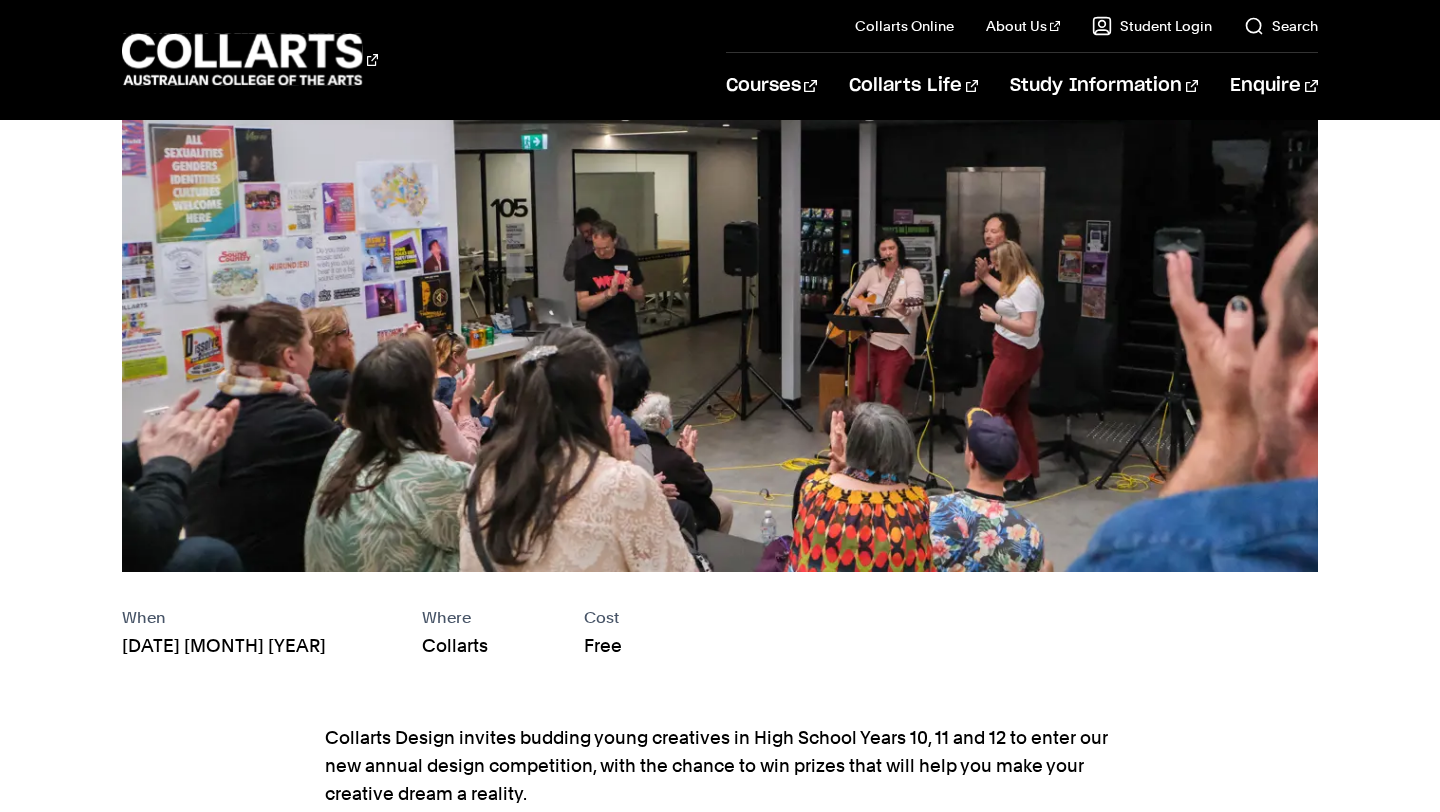 scroll, scrollTop: 0, scrollLeft: 0, axis: both 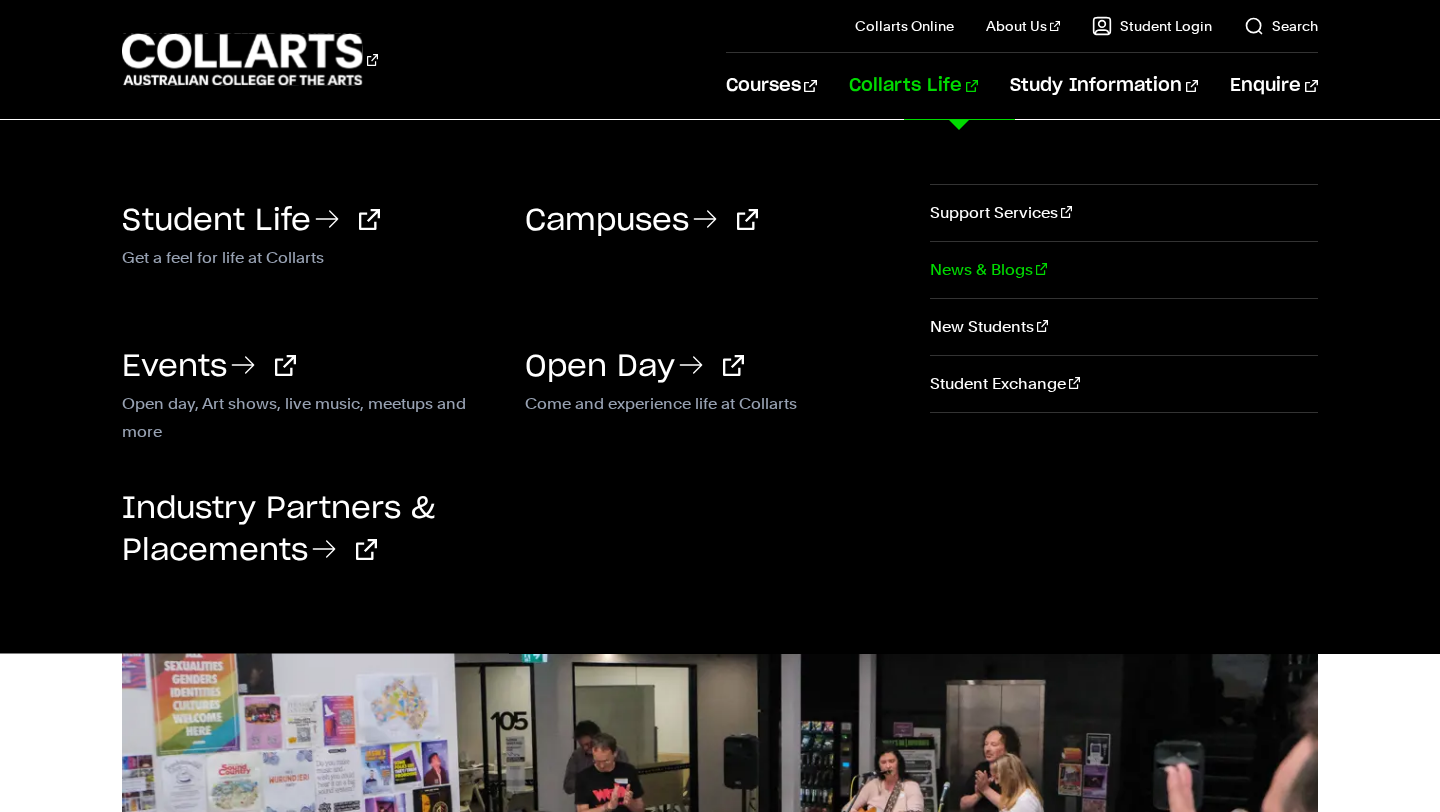 click on "News & Blogs" at bounding box center [1124, 270] 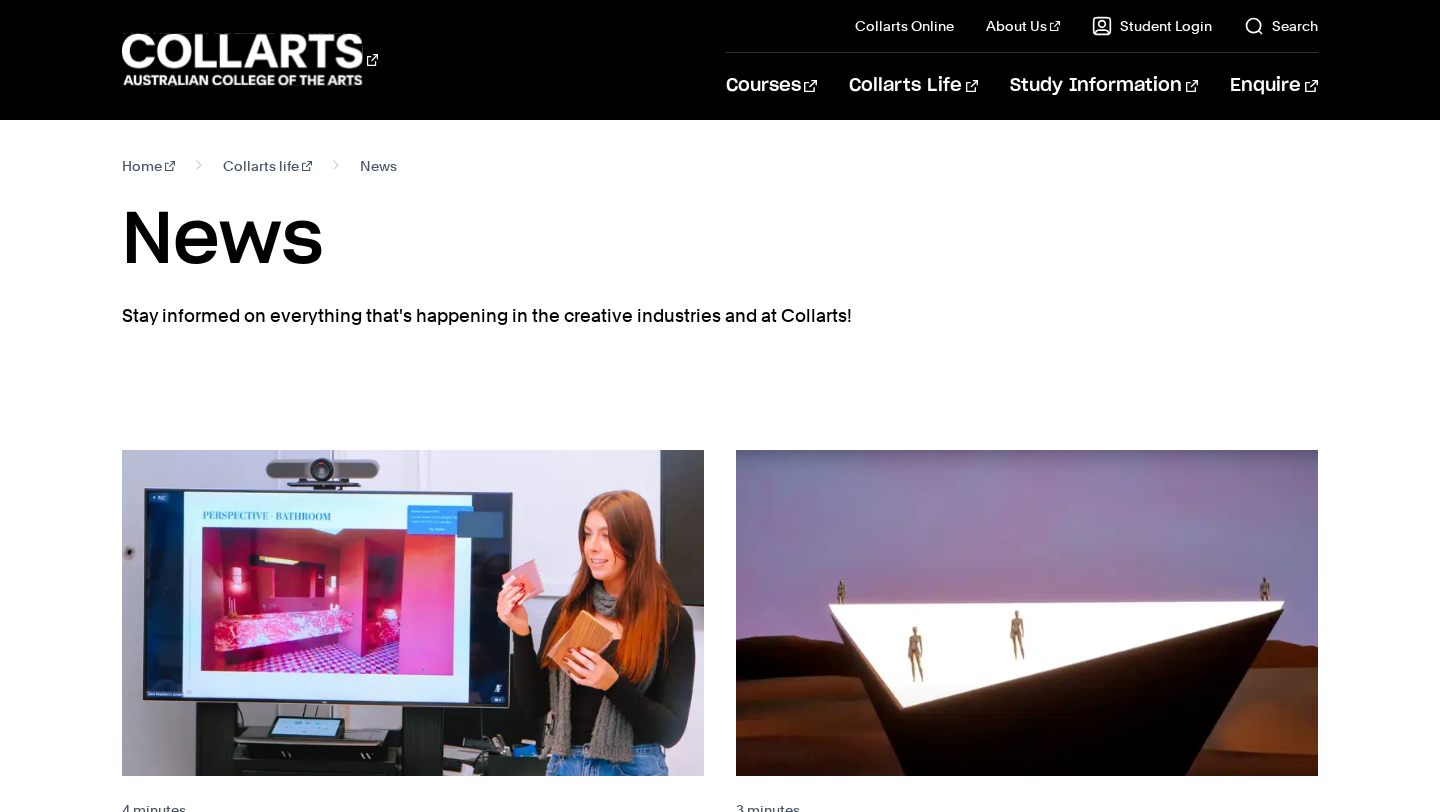 scroll, scrollTop: 0, scrollLeft: 0, axis: both 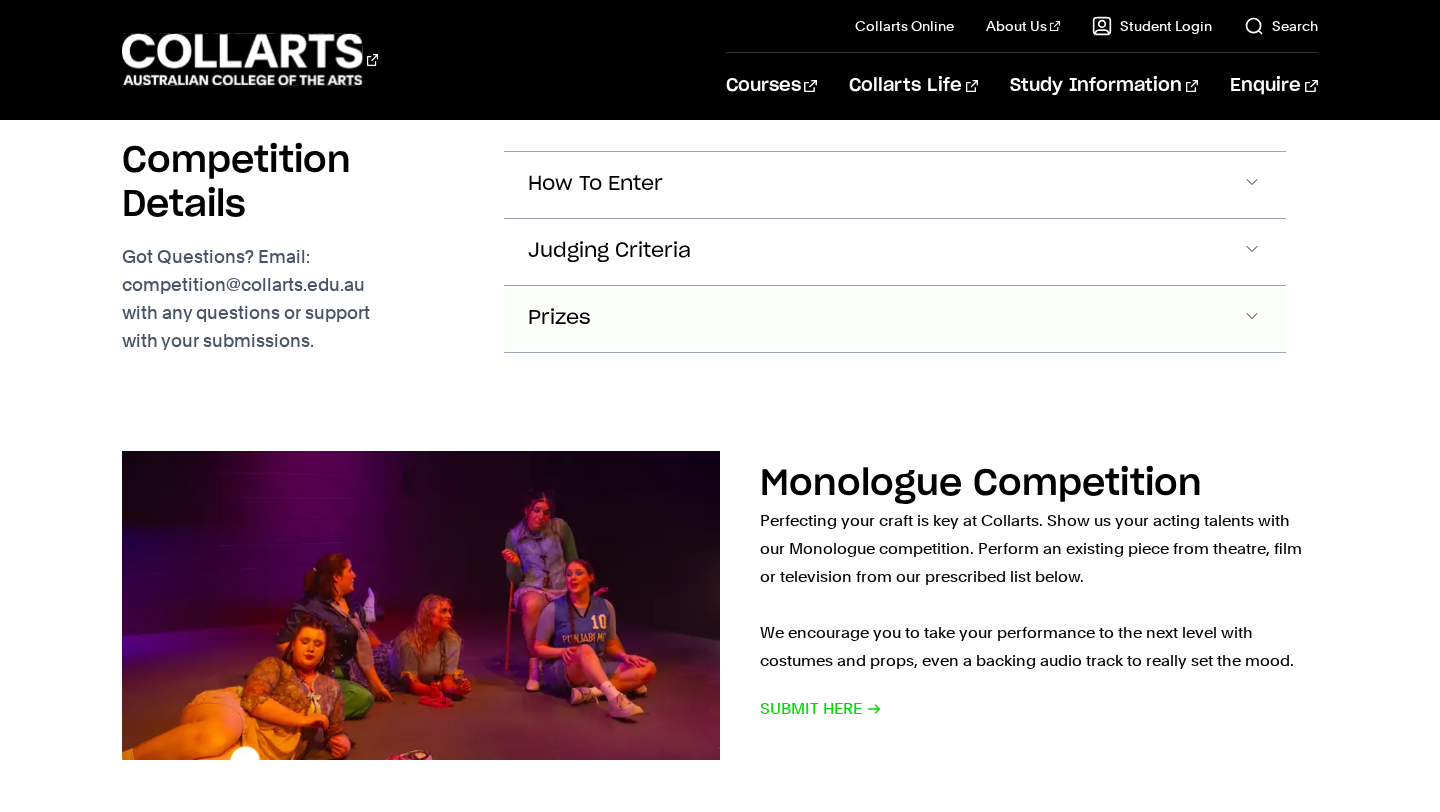 click on "Prizes" at bounding box center [894, 185] 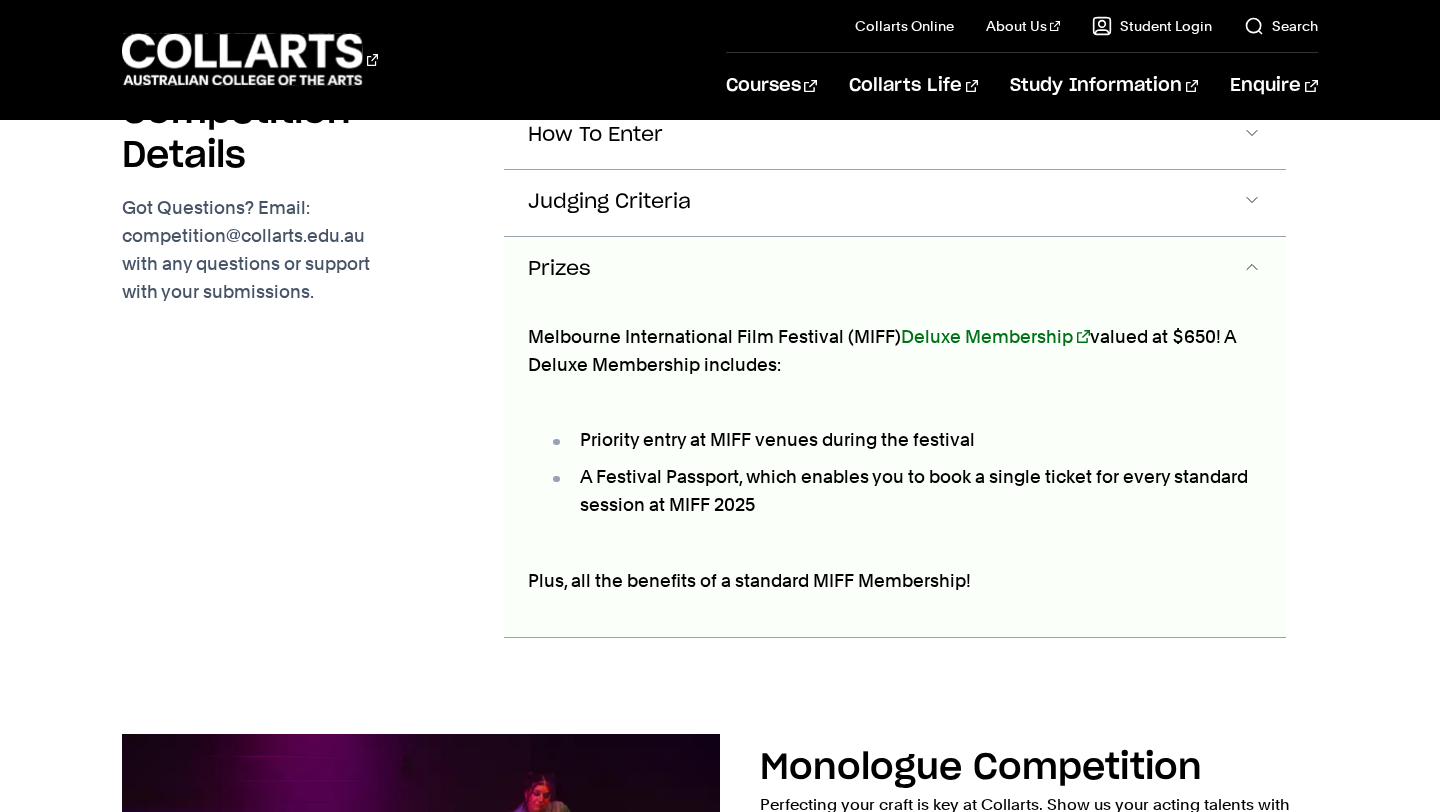 scroll, scrollTop: 1774, scrollLeft: 0, axis: vertical 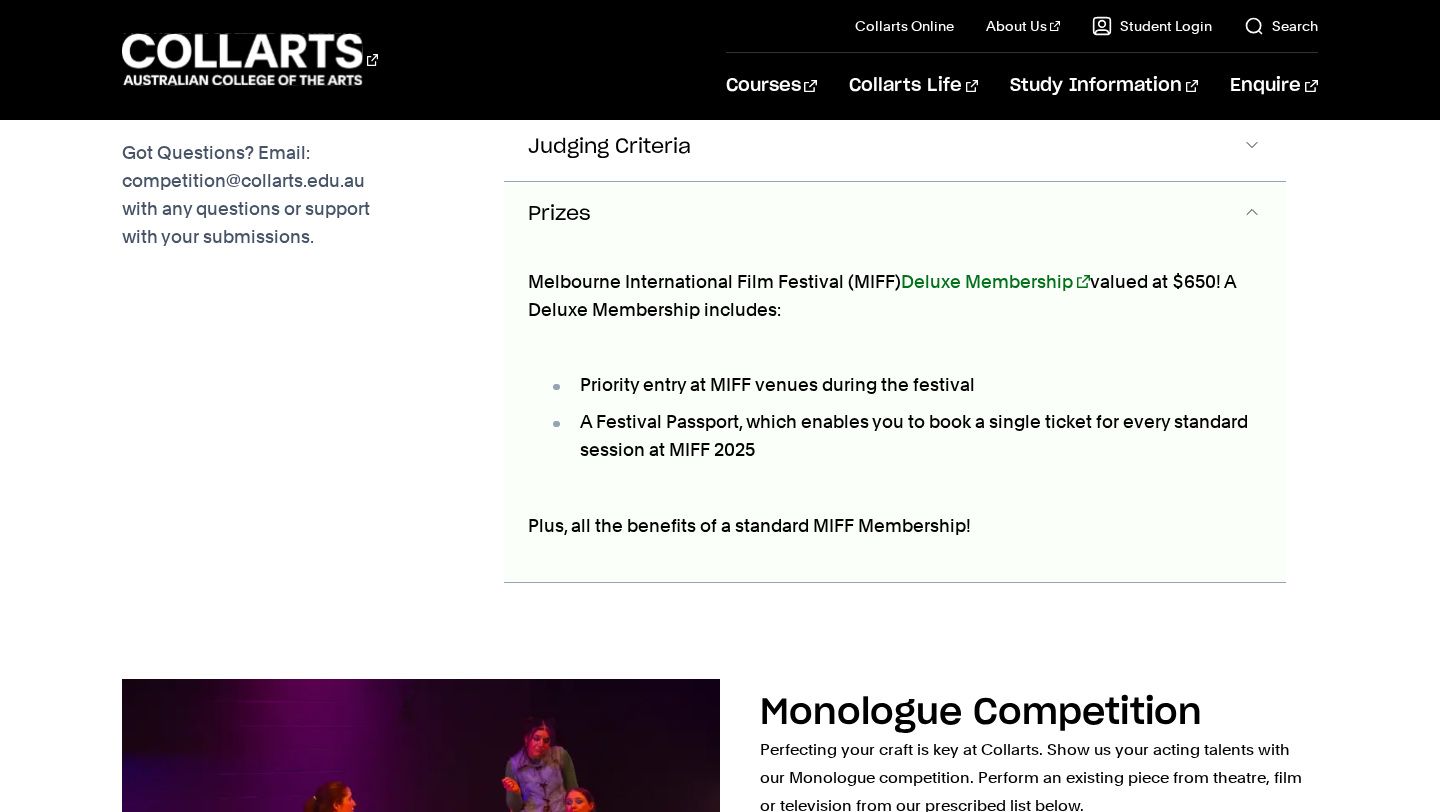 click on "Prizes" at bounding box center [894, 215] 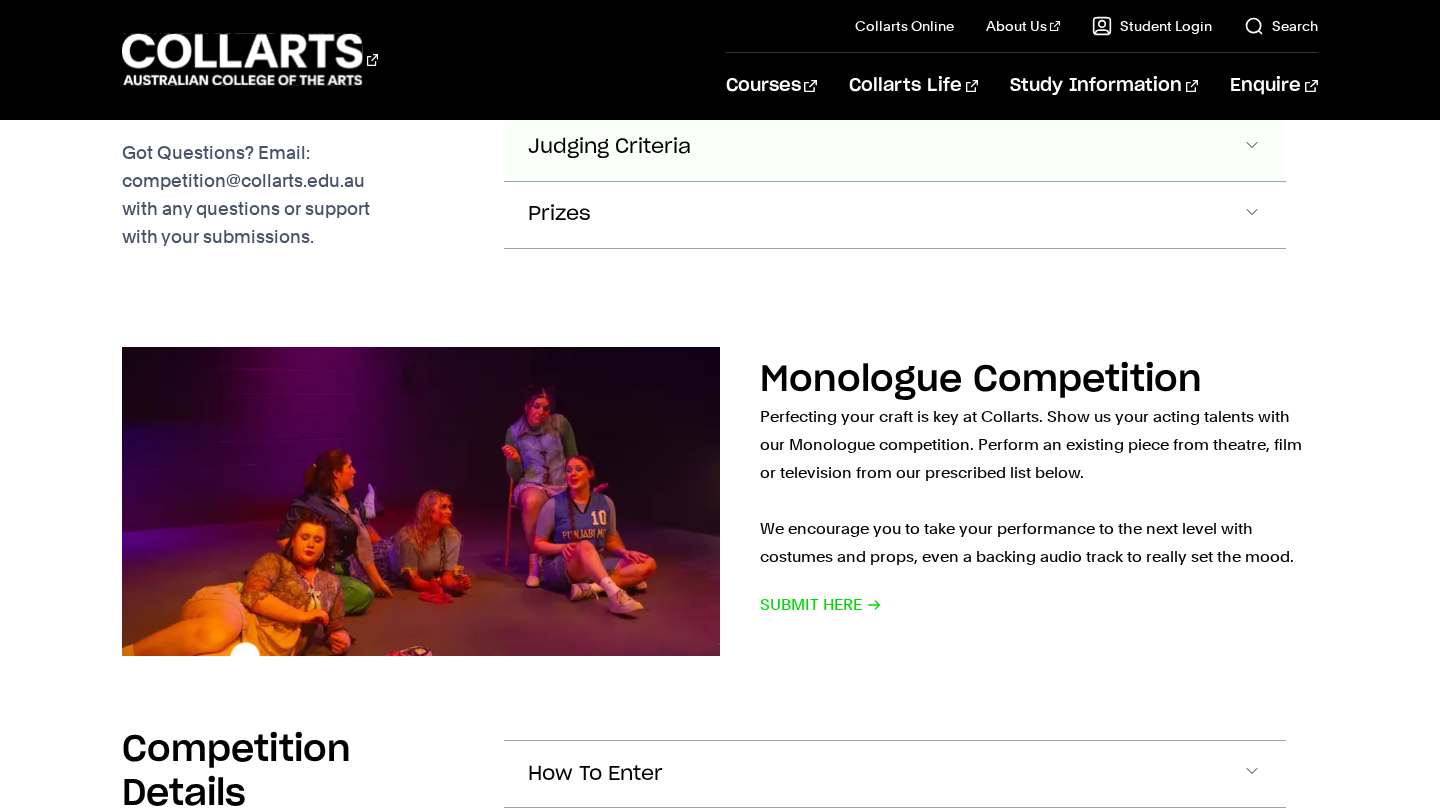 click on "Judging Criteria" at bounding box center (894, 81) 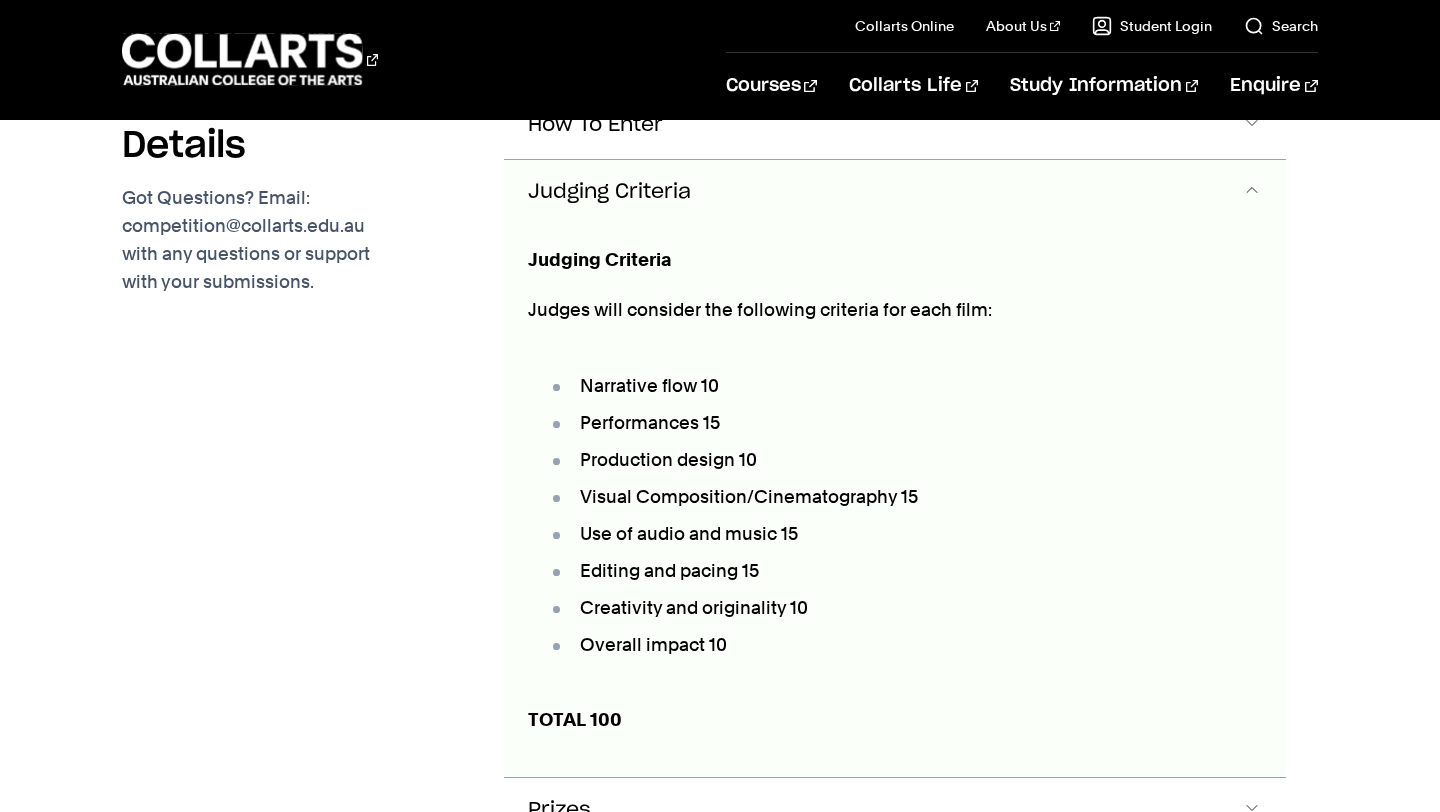 scroll, scrollTop: 1708, scrollLeft: 0, axis: vertical 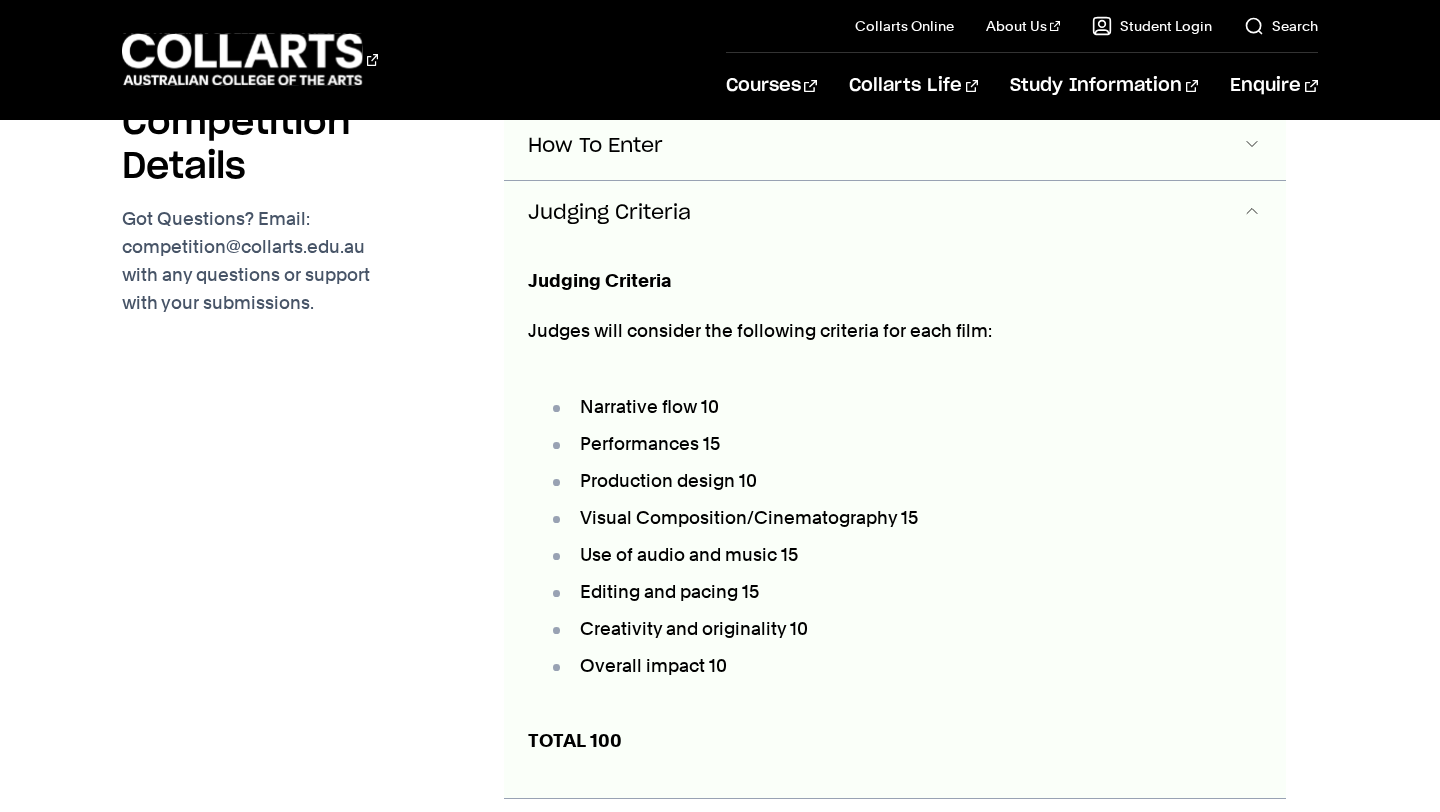 click on "How To Enter" at bounding box center [595, 146] 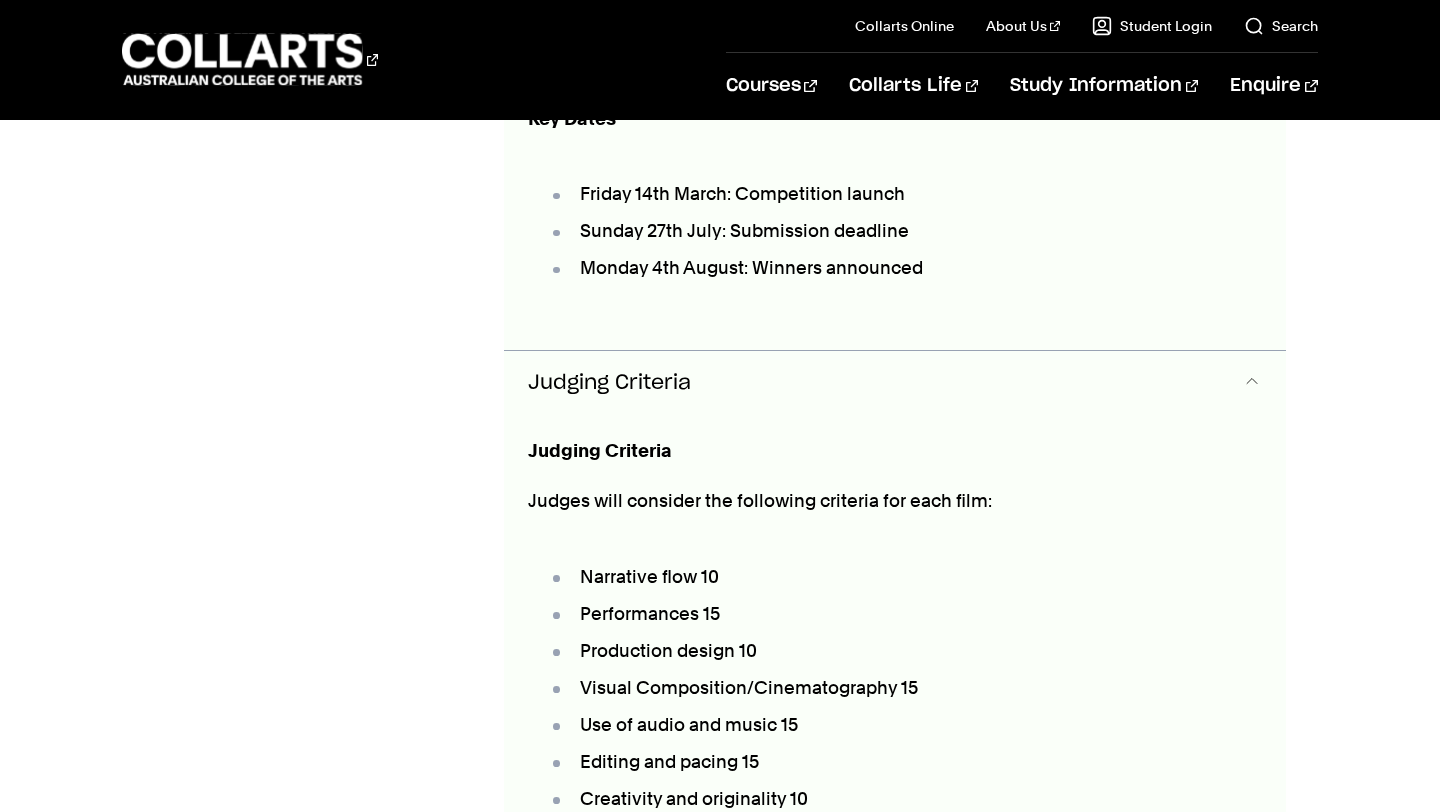 scroll, scrollTop: 2970, scrollLeft: 0, axis: vertical 